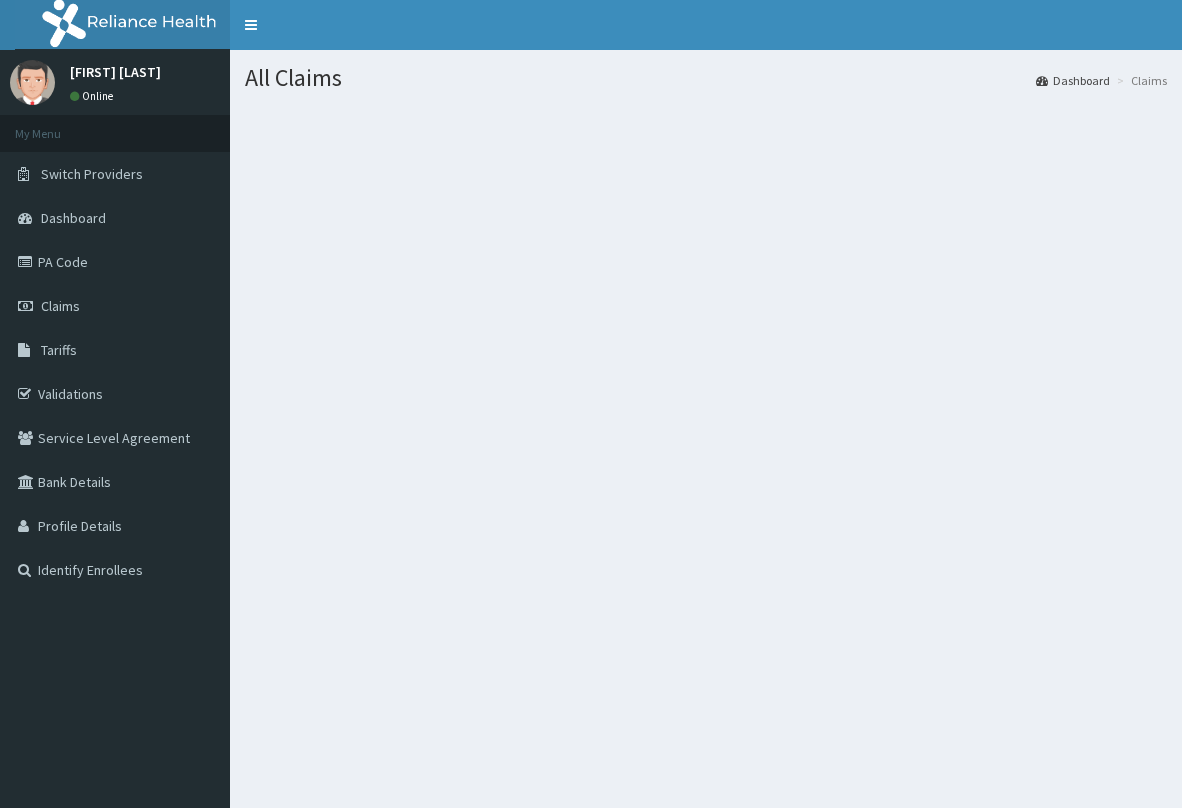 scroll, scrollTop: 0, scrollLeft: 0, axis: both 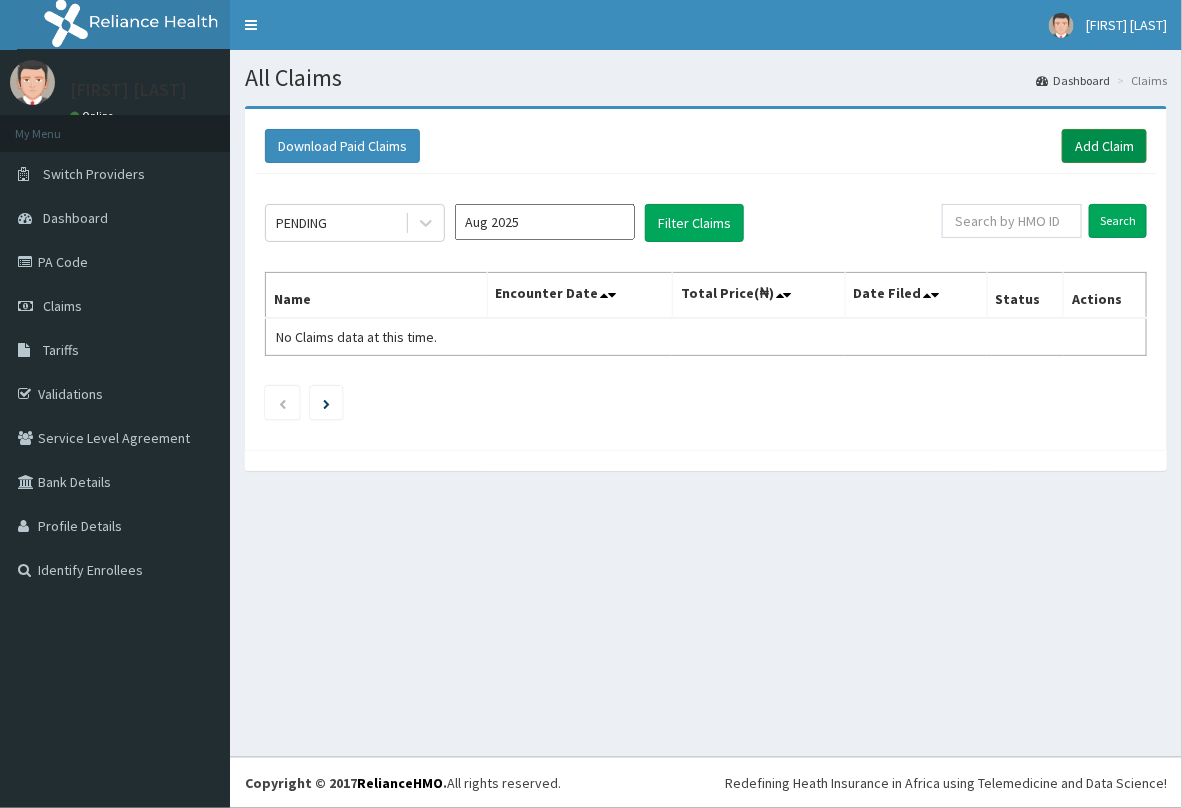 click on "Add Claim" at bounding box center [1104, 146] 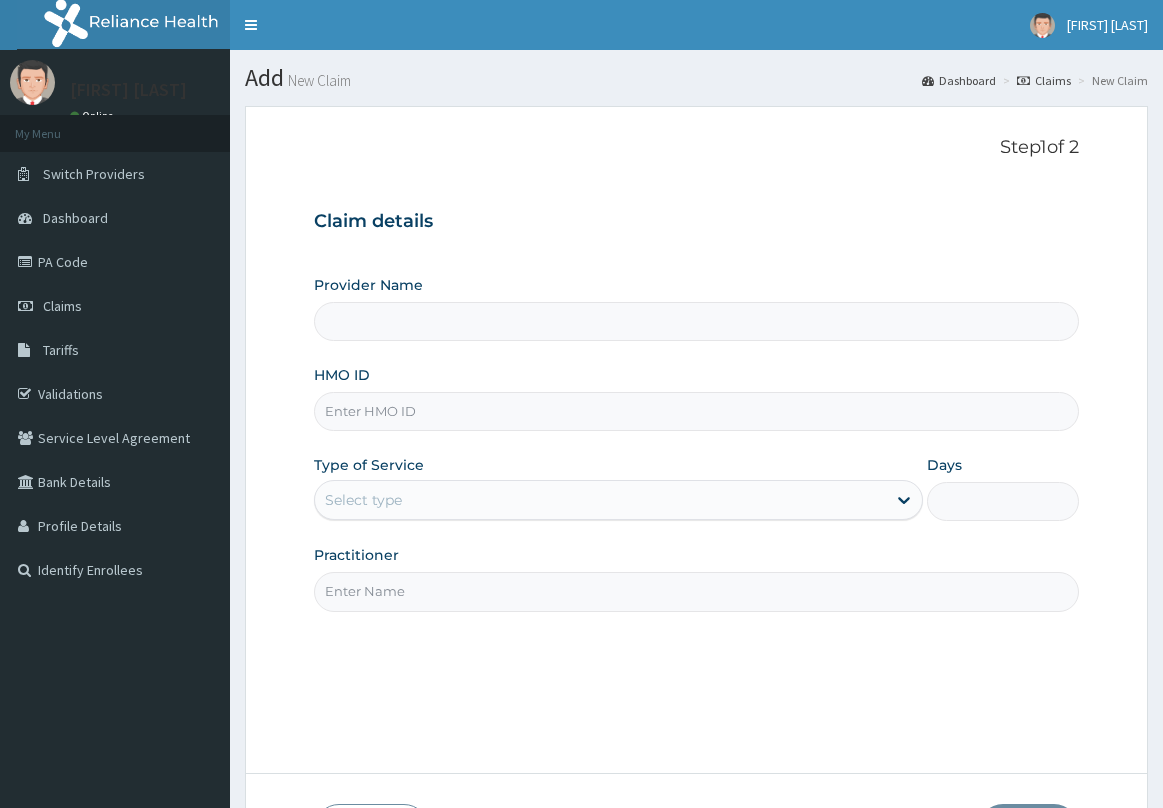 scroll, scrollTop: 0, scrollLeft: 0, axis: both 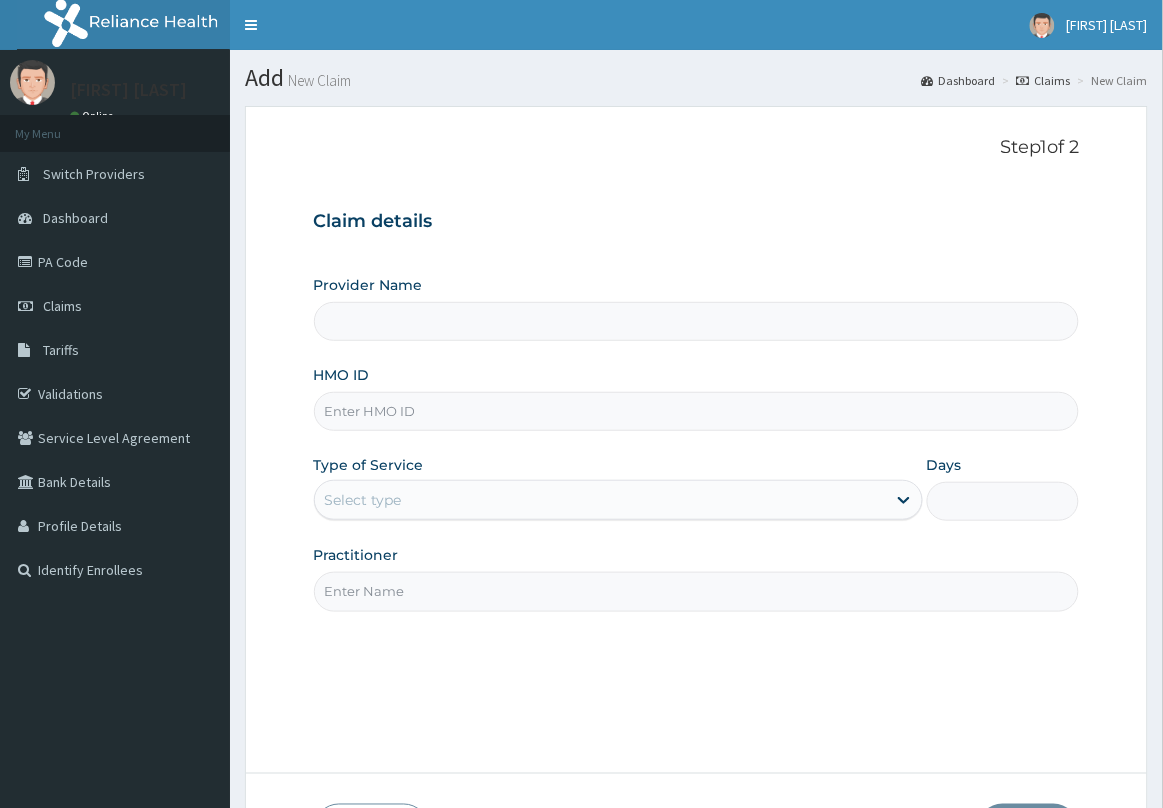 click on "HMO ID" at bounding box center [697, 411] 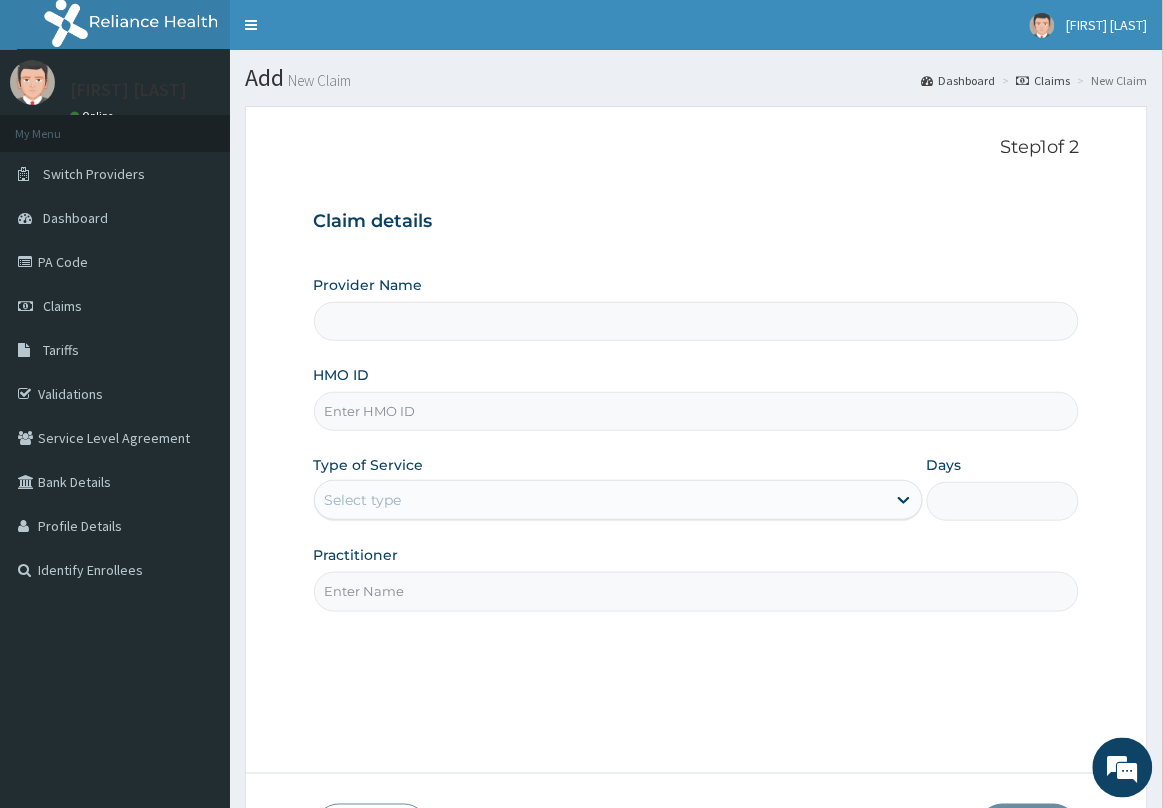 type on "Delta Crown Hospital & Maternity Home" 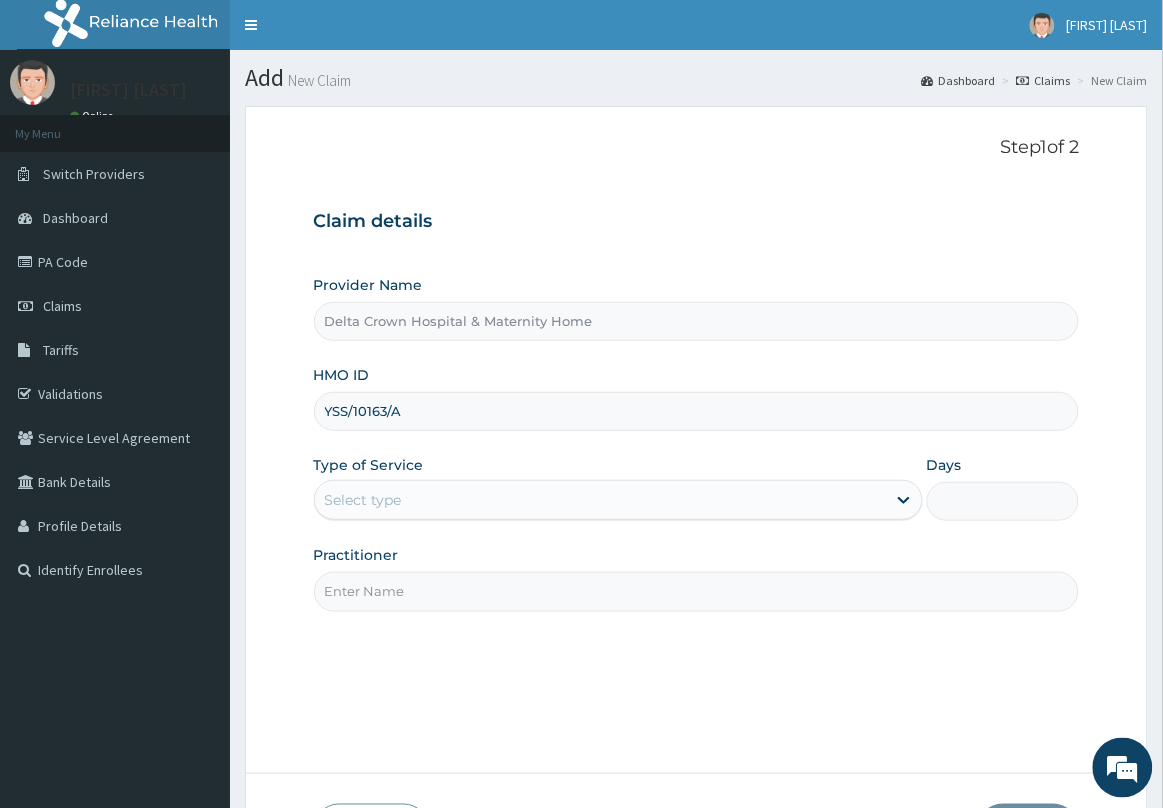 type on "YSS/10163/A" 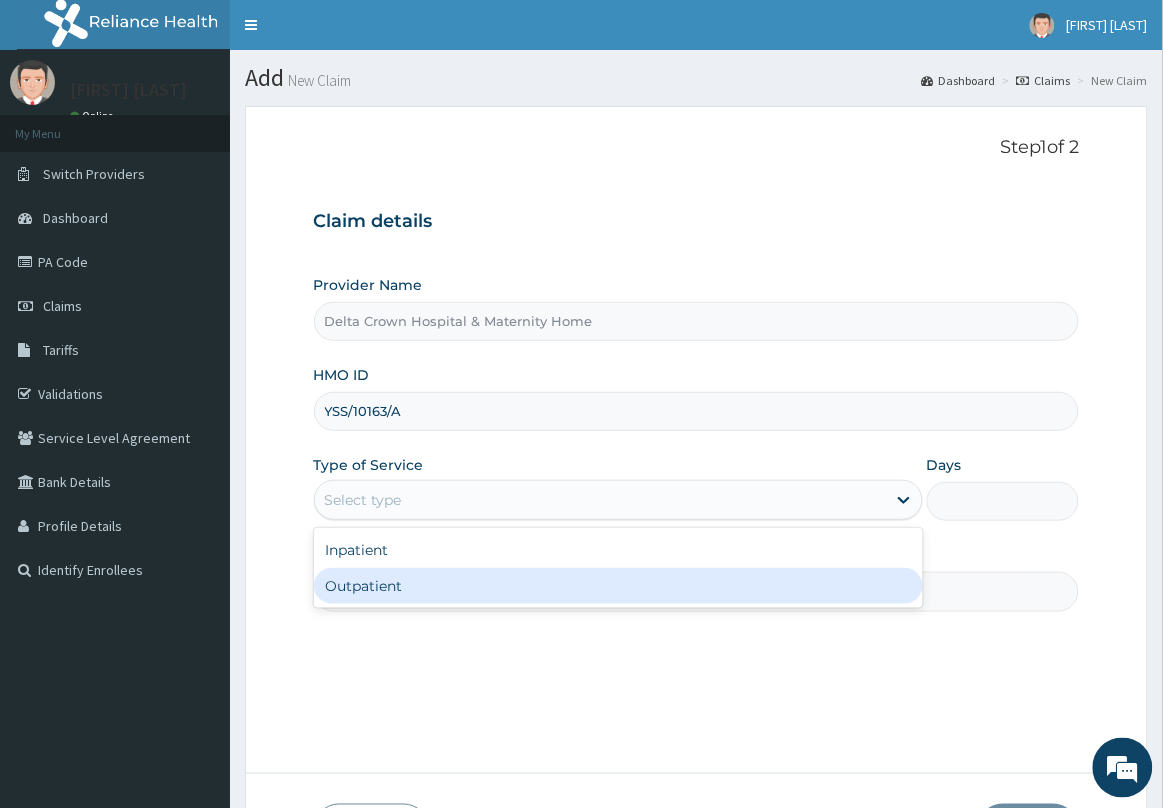 click on "Outpatient" at bounding box center (618, 586) 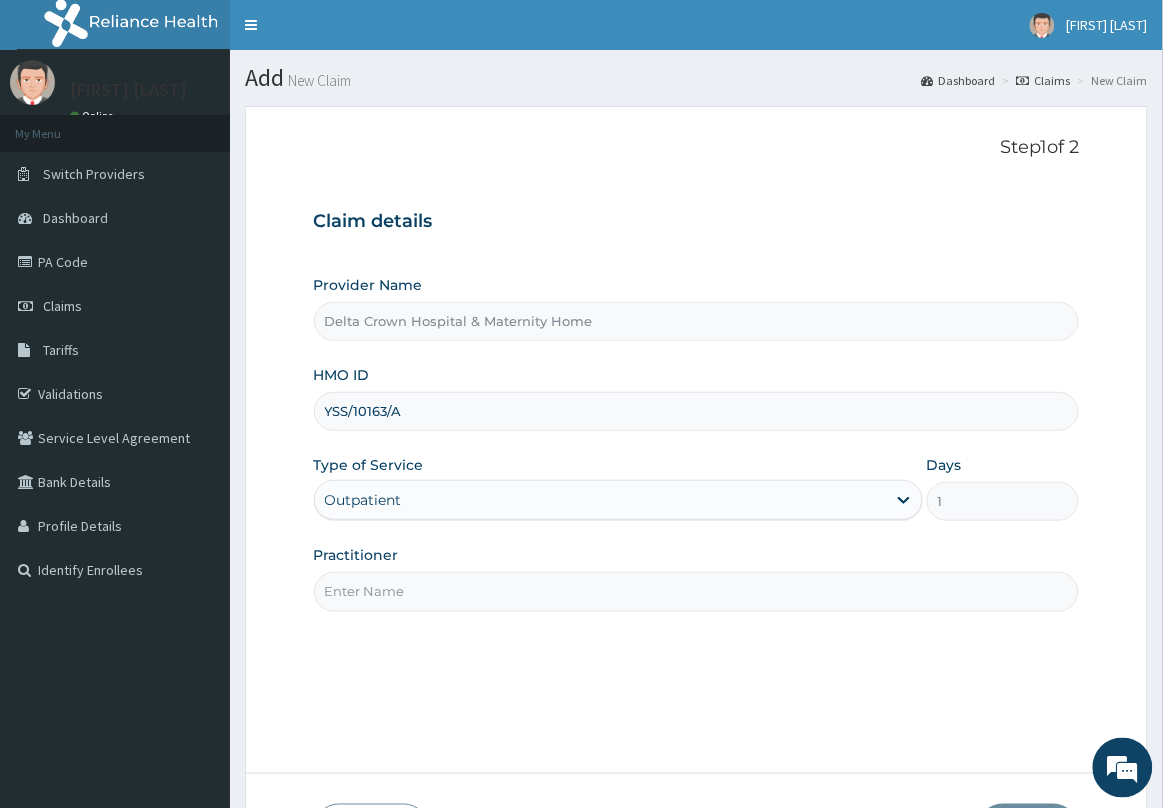 click on "Practitioner" at bounding box center (697, 591) 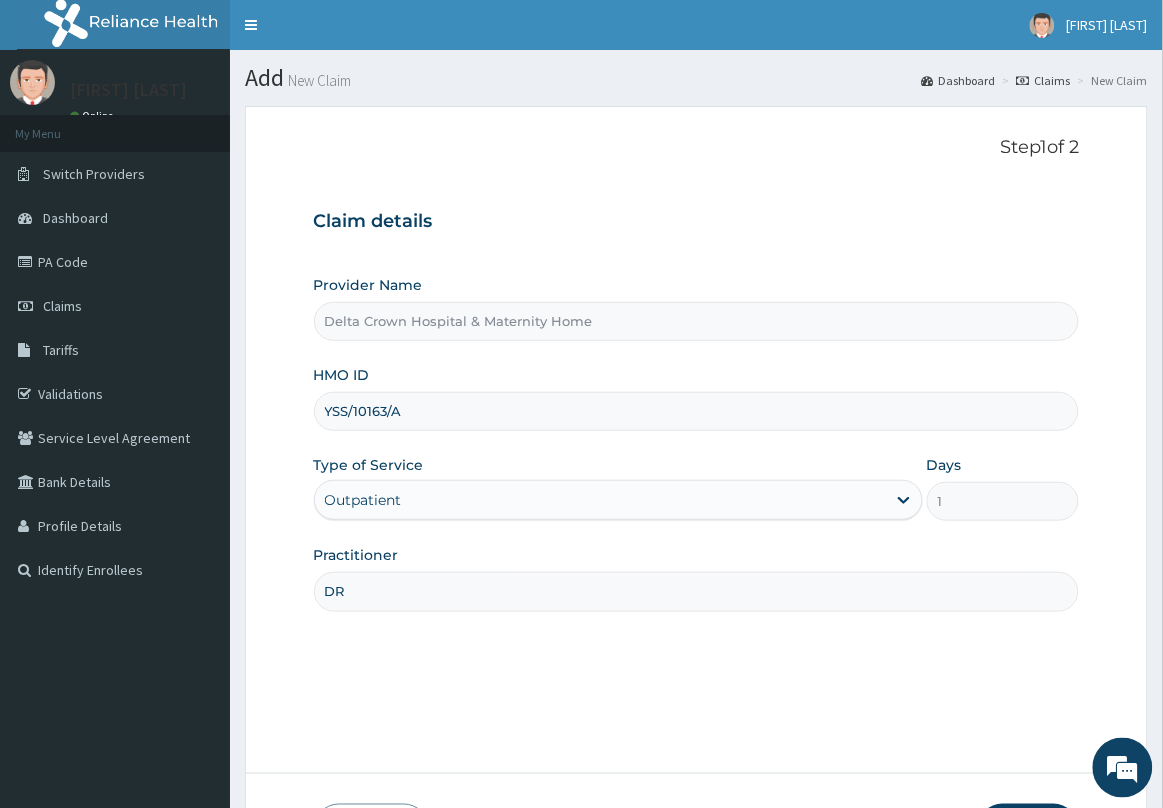 scroll, scrollTop: 0, scrollLeft: 0, axis: both 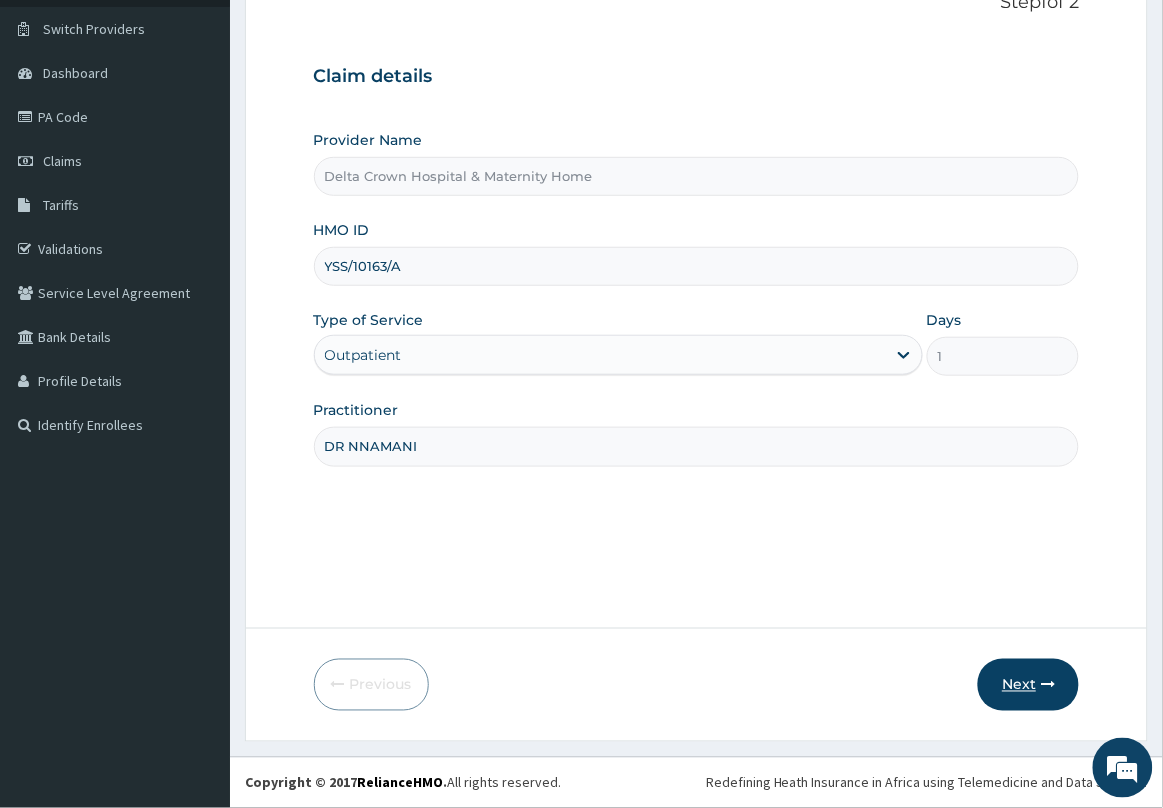 type on "DR NNAMANI" 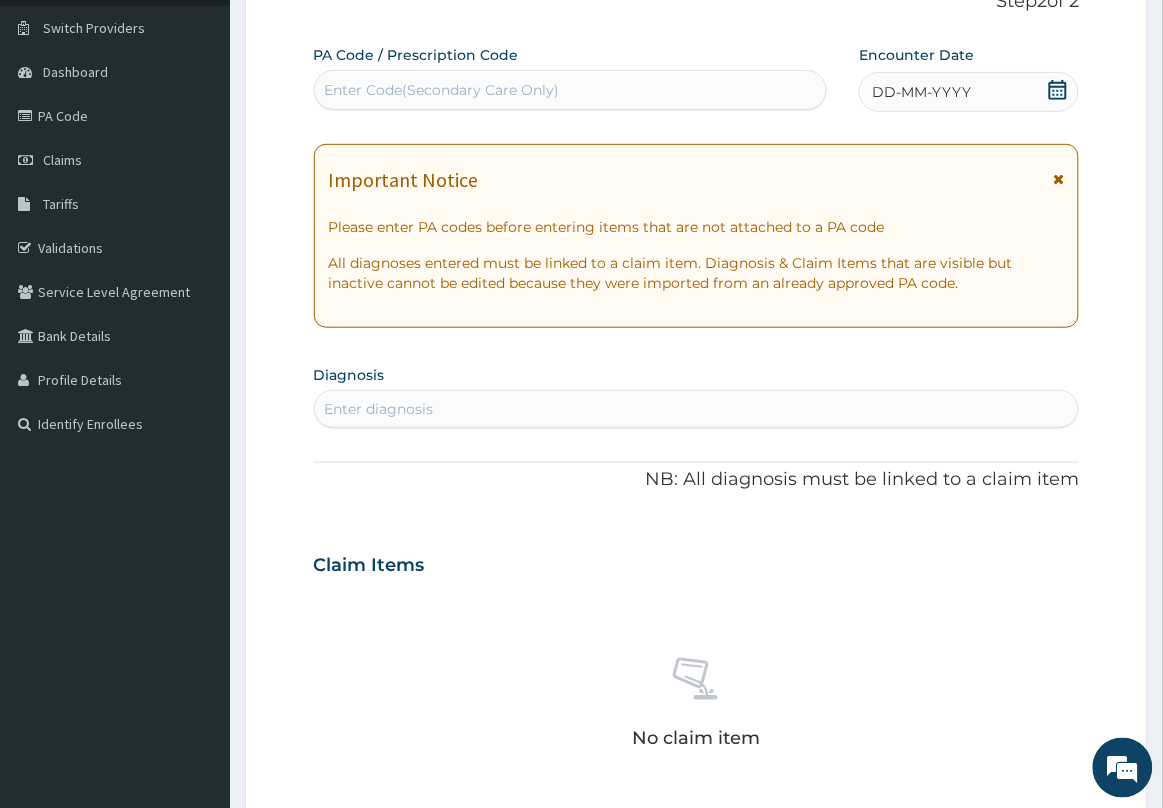 click at bounding box center (1058, 179) 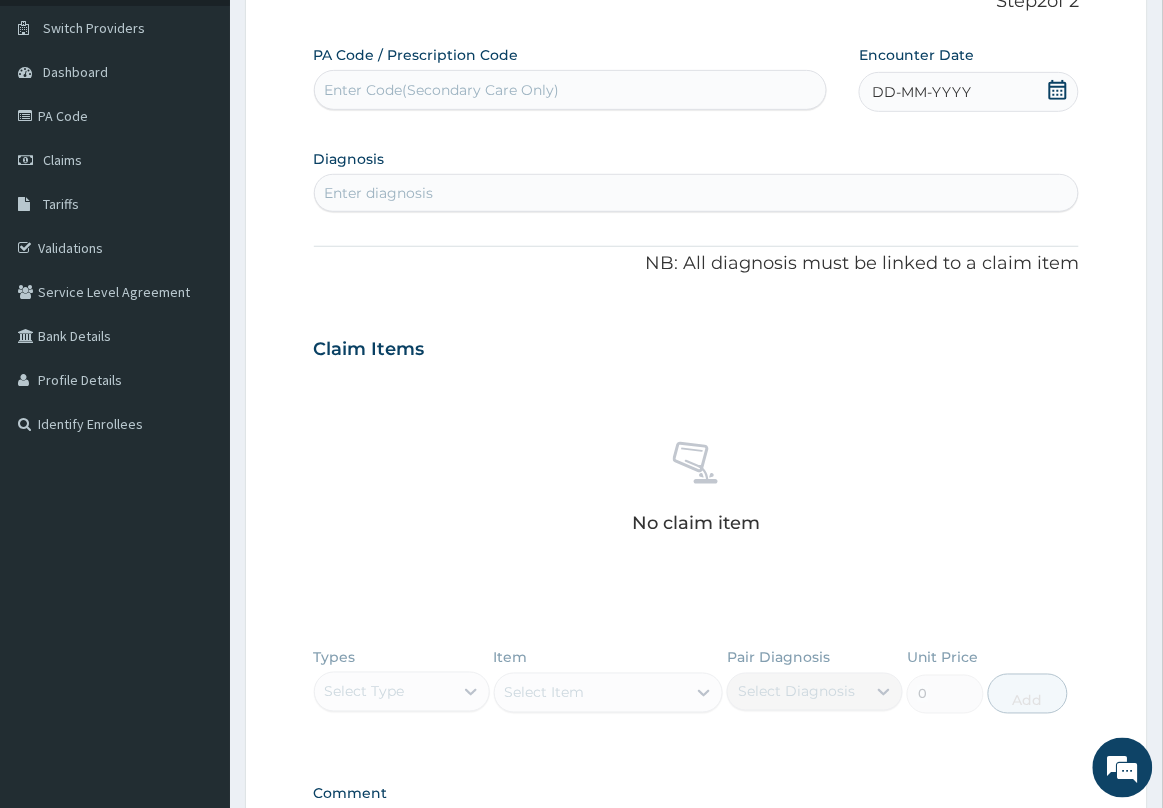 click 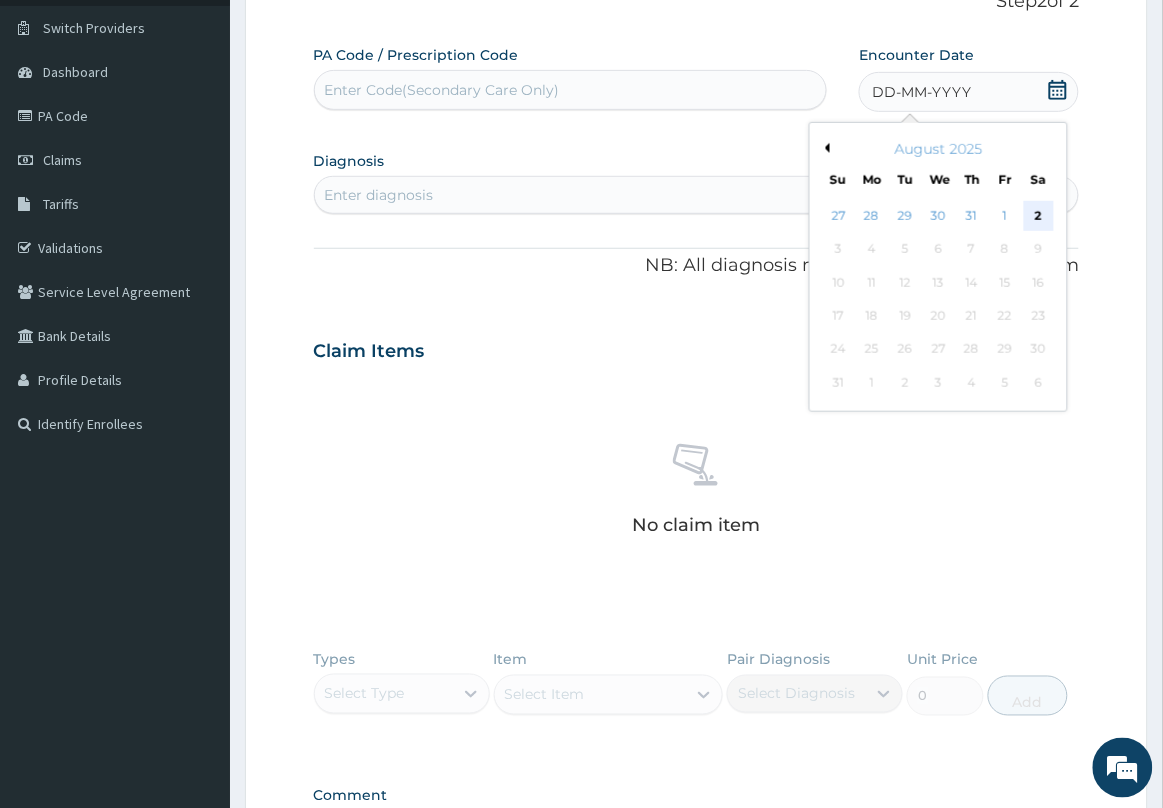 click on "2" at bounding box center (1039, 216) 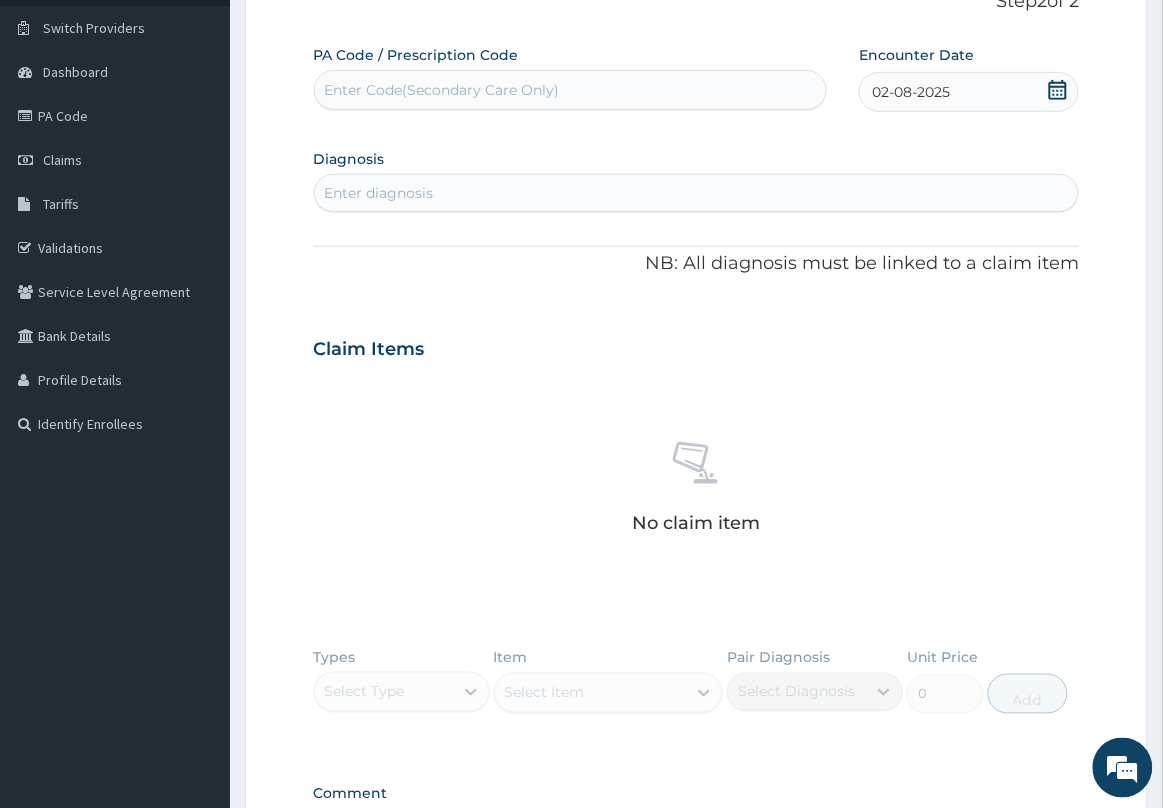 click on "Enter diagnosis" at bounding box center (697, 193) 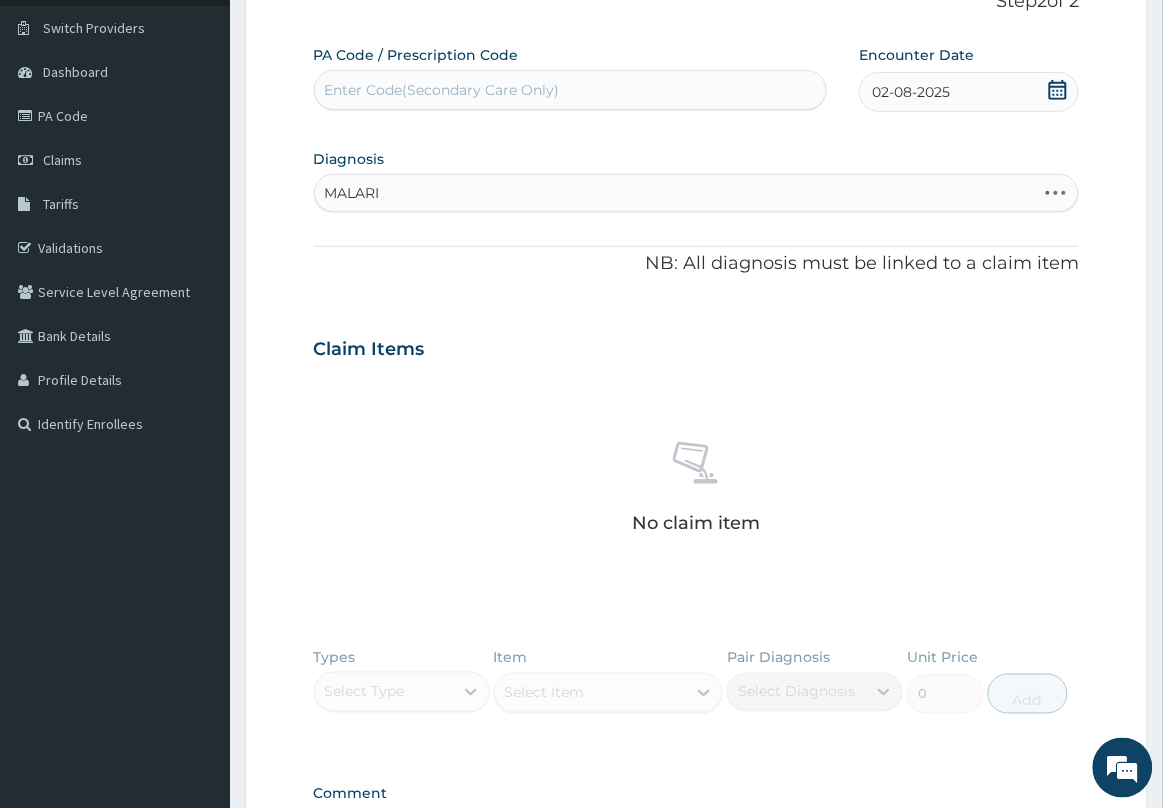 type on "MALARIA" 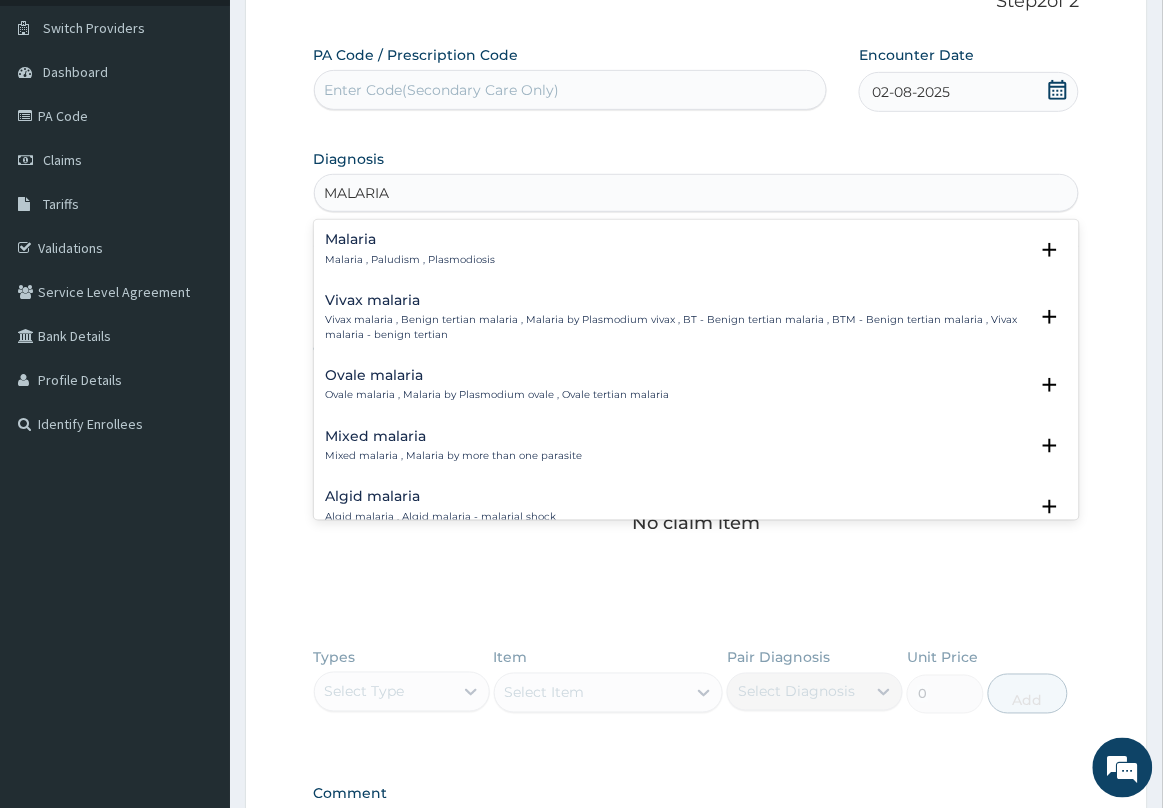 click on "Malaria Malaria , Paludism , Plasmodiosis Select Status Query Query covers suspected (?), Keep in view (kiv), Ruled out (r/o) Confirmed" at bounding box center [697, 254] 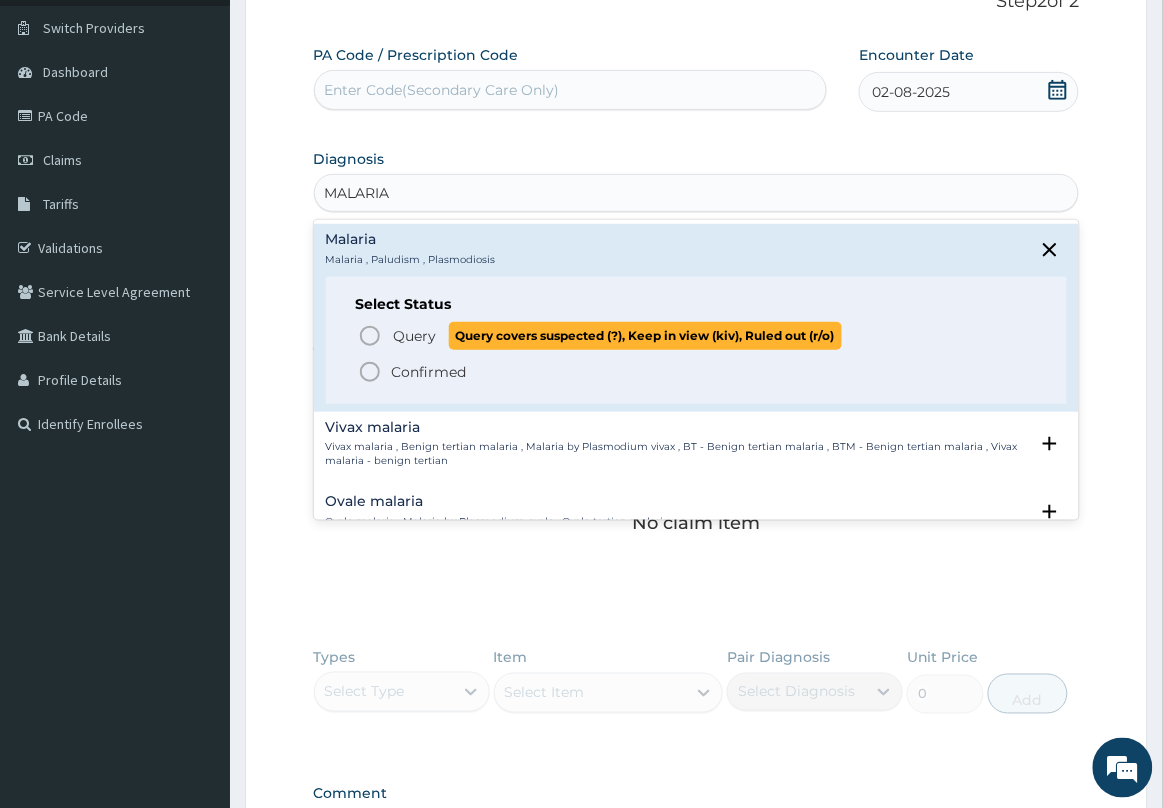 click on "Query Query covers suspected (?), Keep in view (kiv), Ruled out (r/o)" at bounding box center (698, 335) 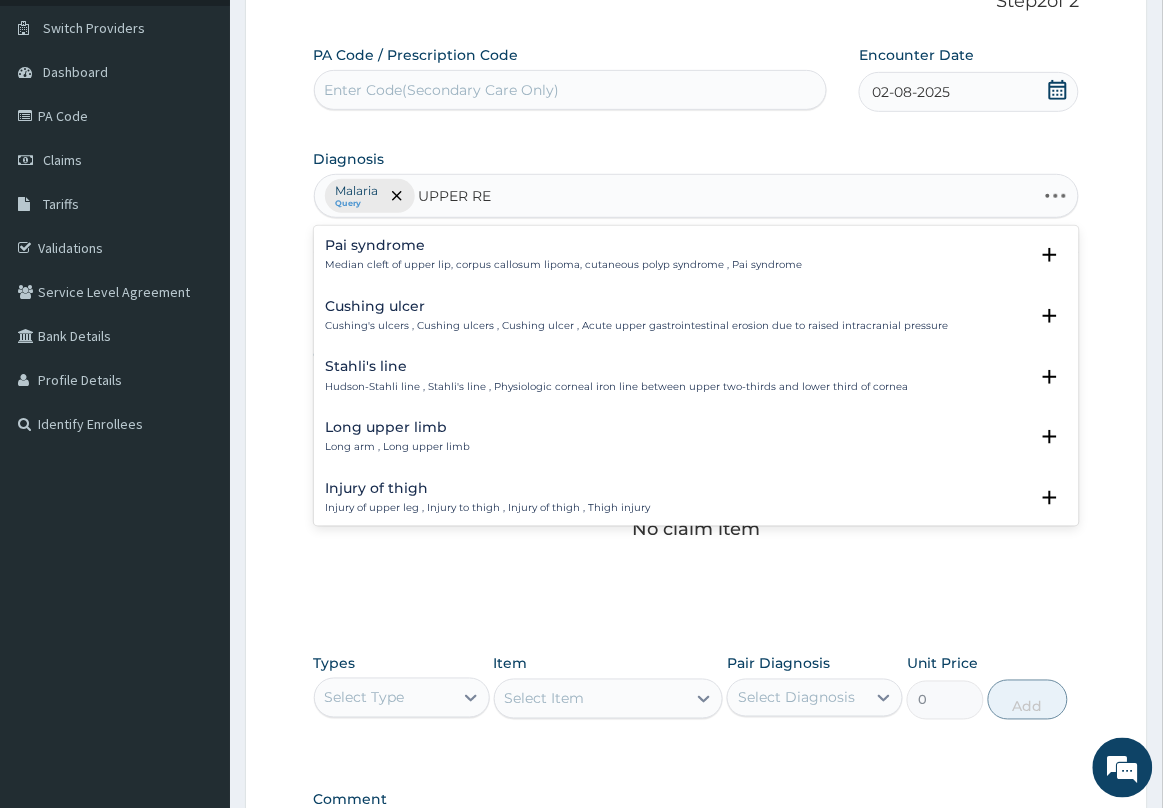 type on "UPPER RES" 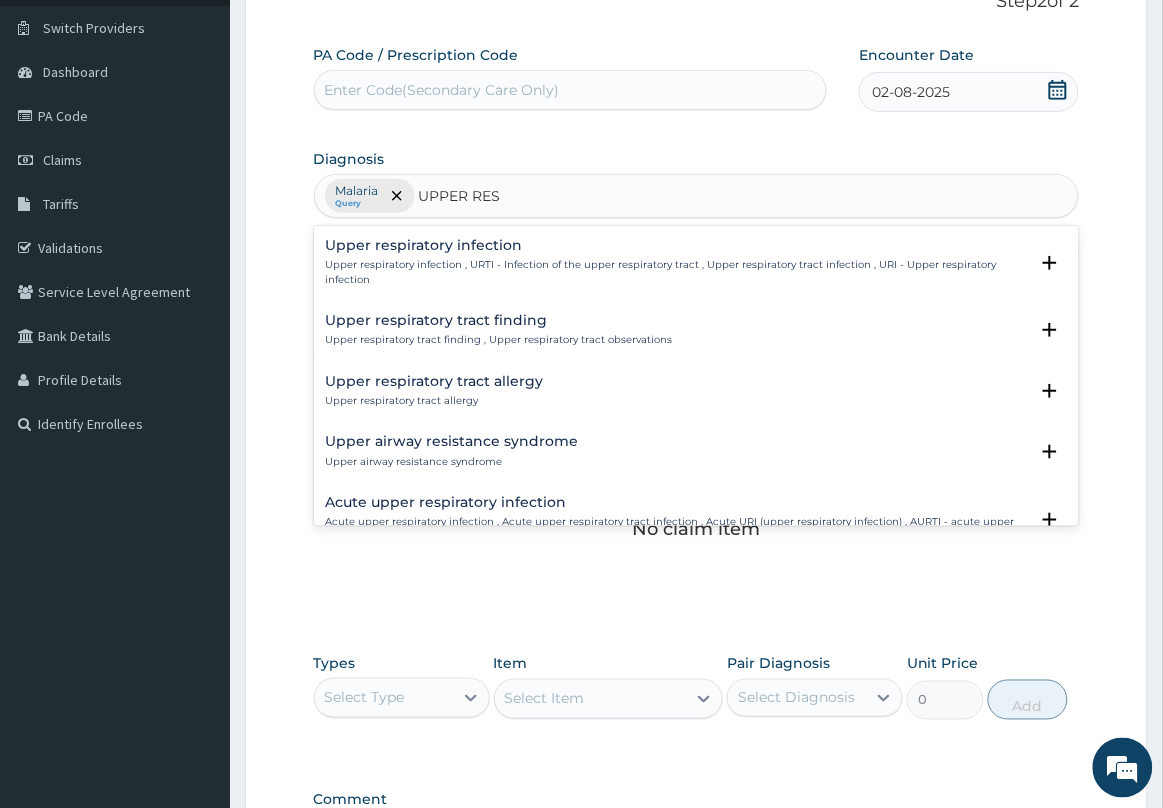 click on "Upper respiratory infection" at bounding box center [677, 245] 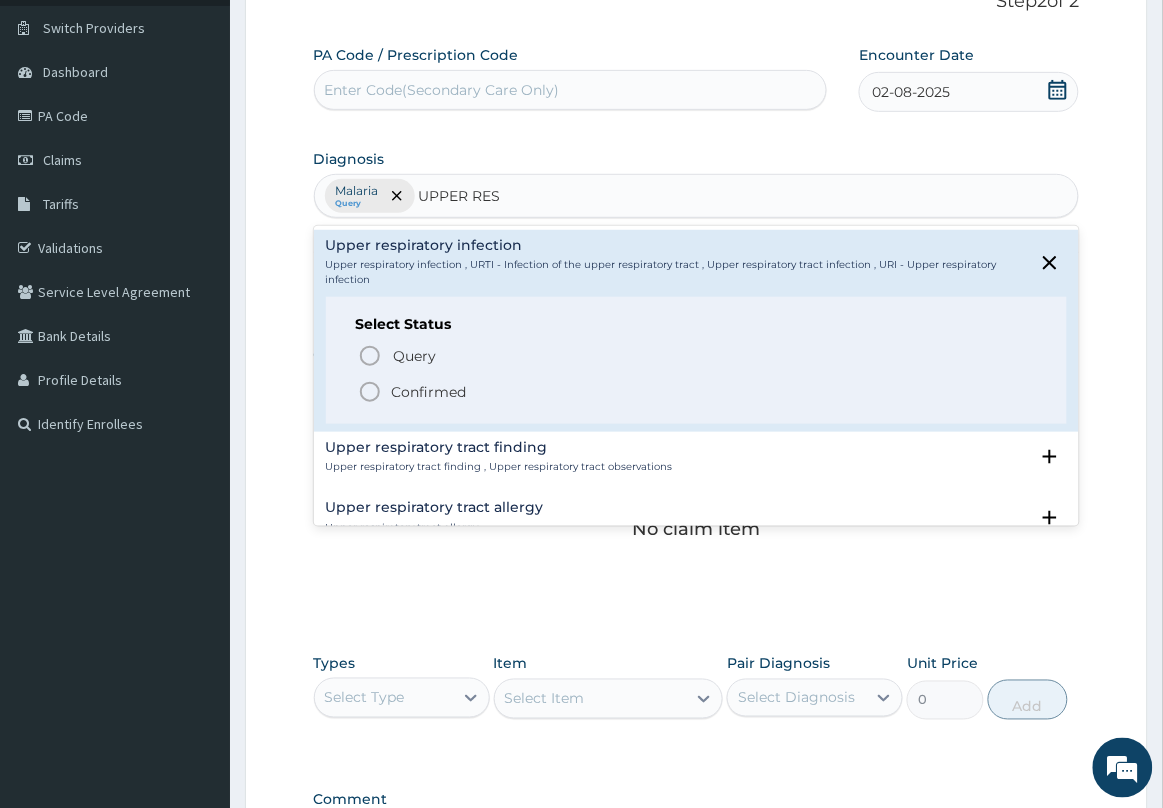 click on "Confirmed" at bounding box center [429, 392] 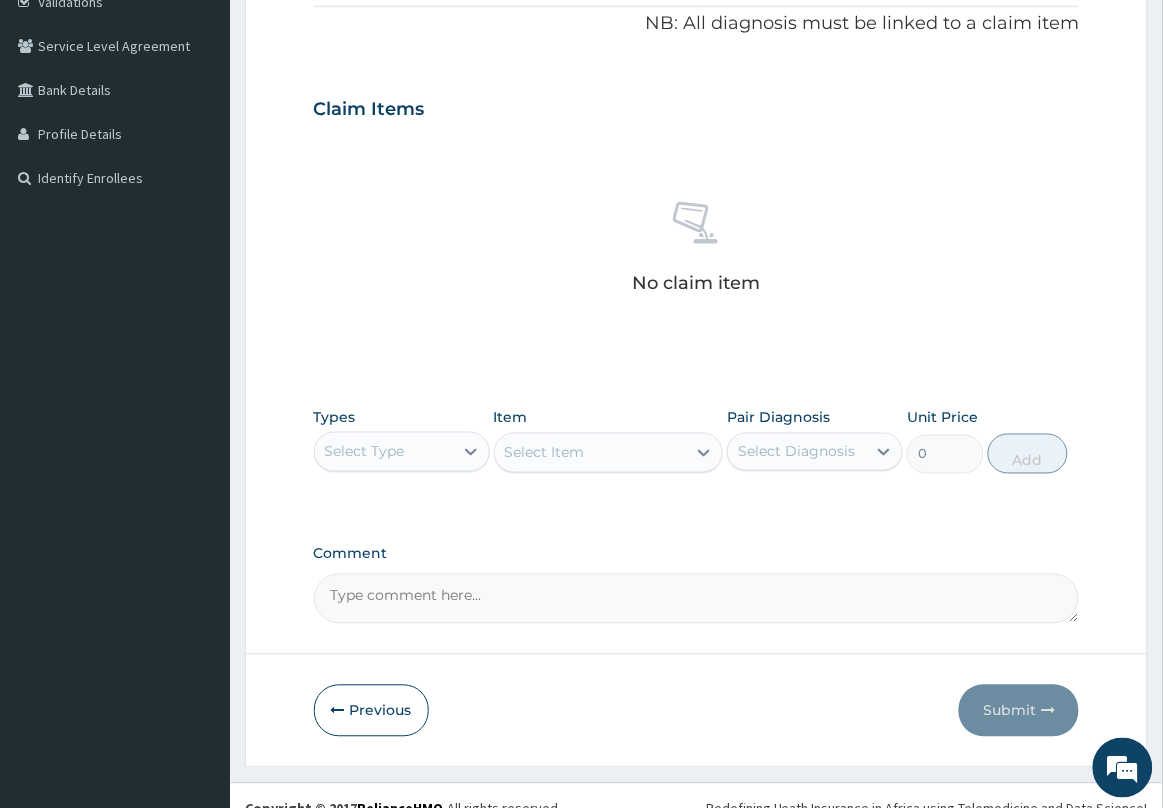 scroll, scrollTop: 418, scrollLeft: 0, axis: vertical 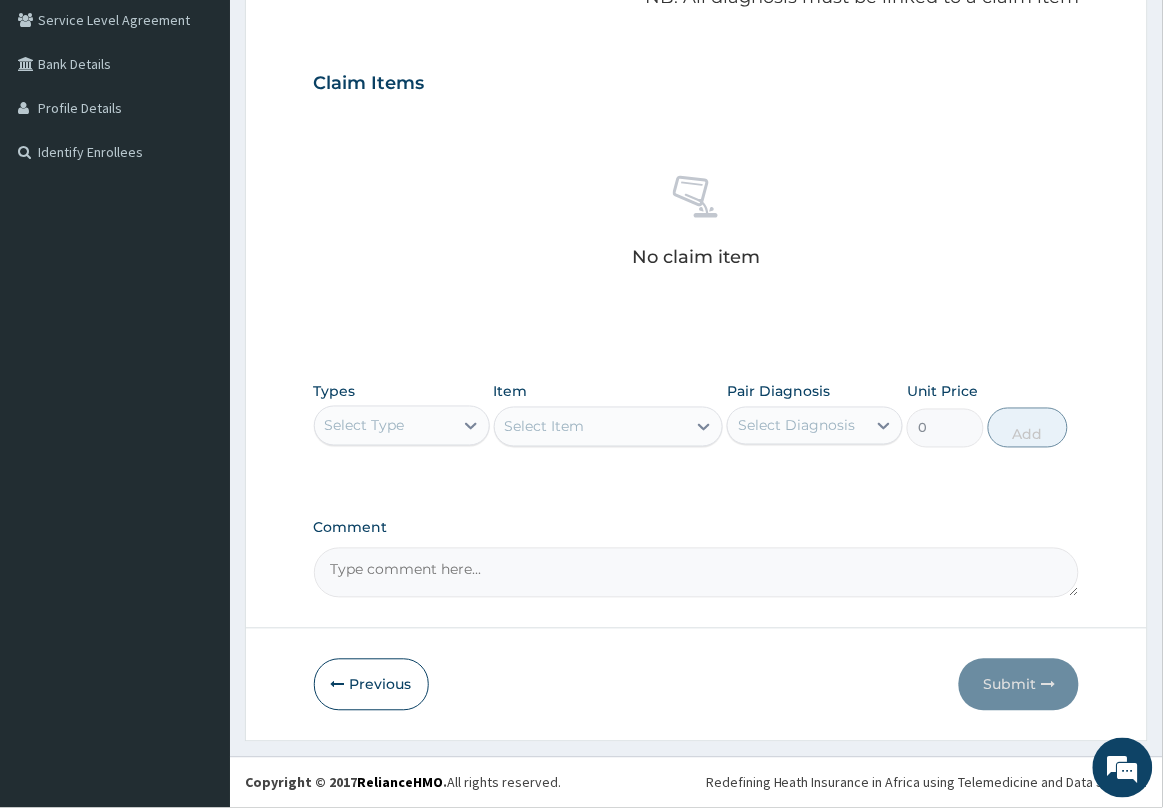 click on "Select Type" at bounding box center (365, 426) 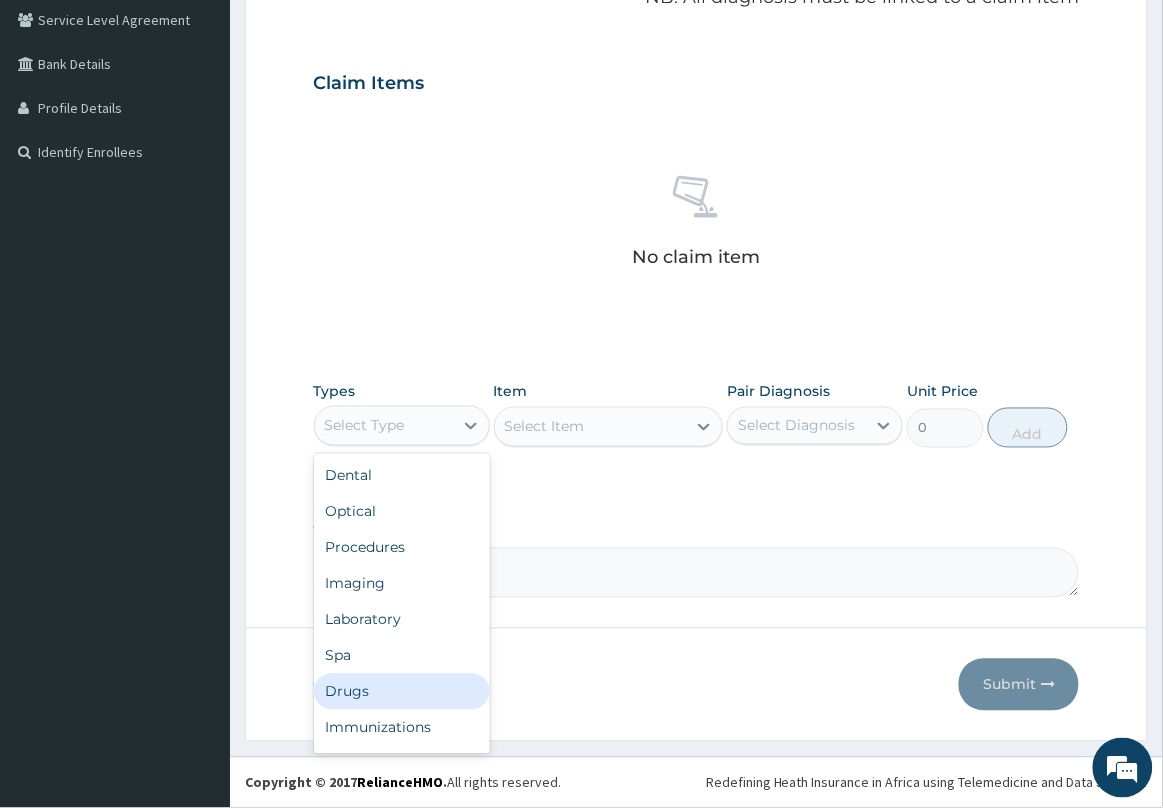 click on "Drugs" at bounding box center [402, 692] 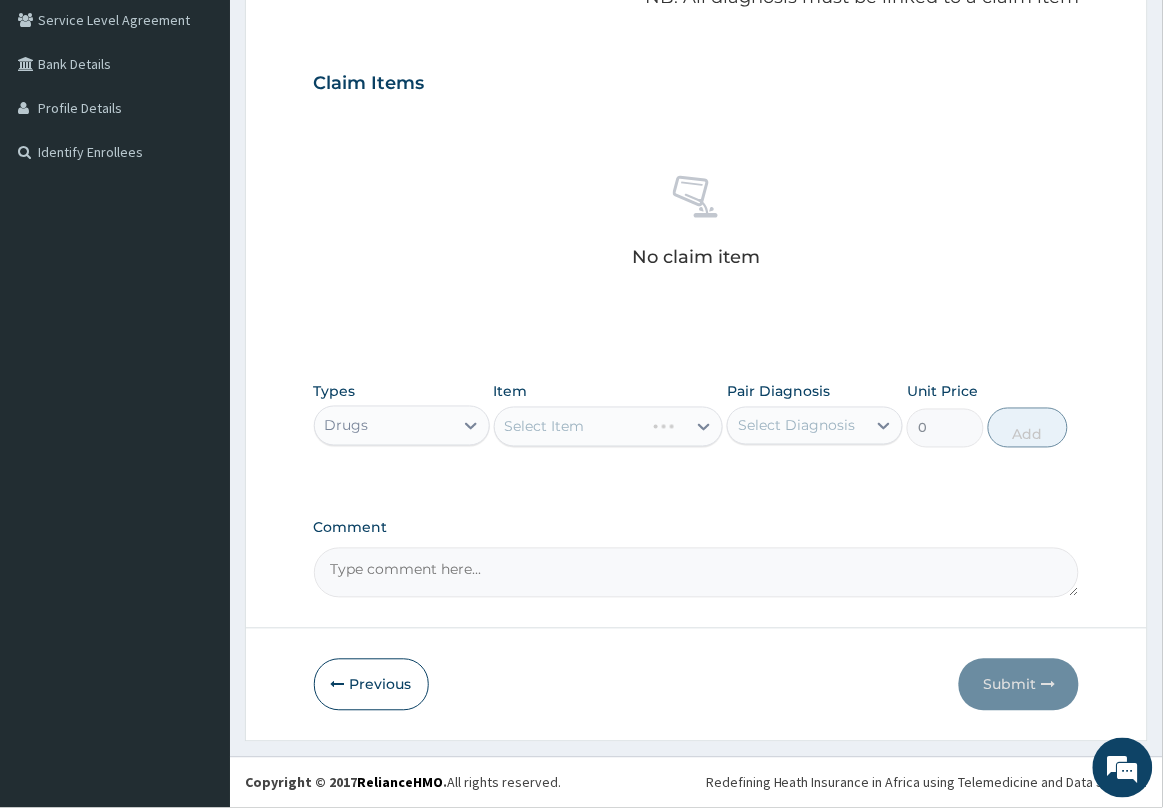 click on "Select Item" at bounding box center [609, 427] 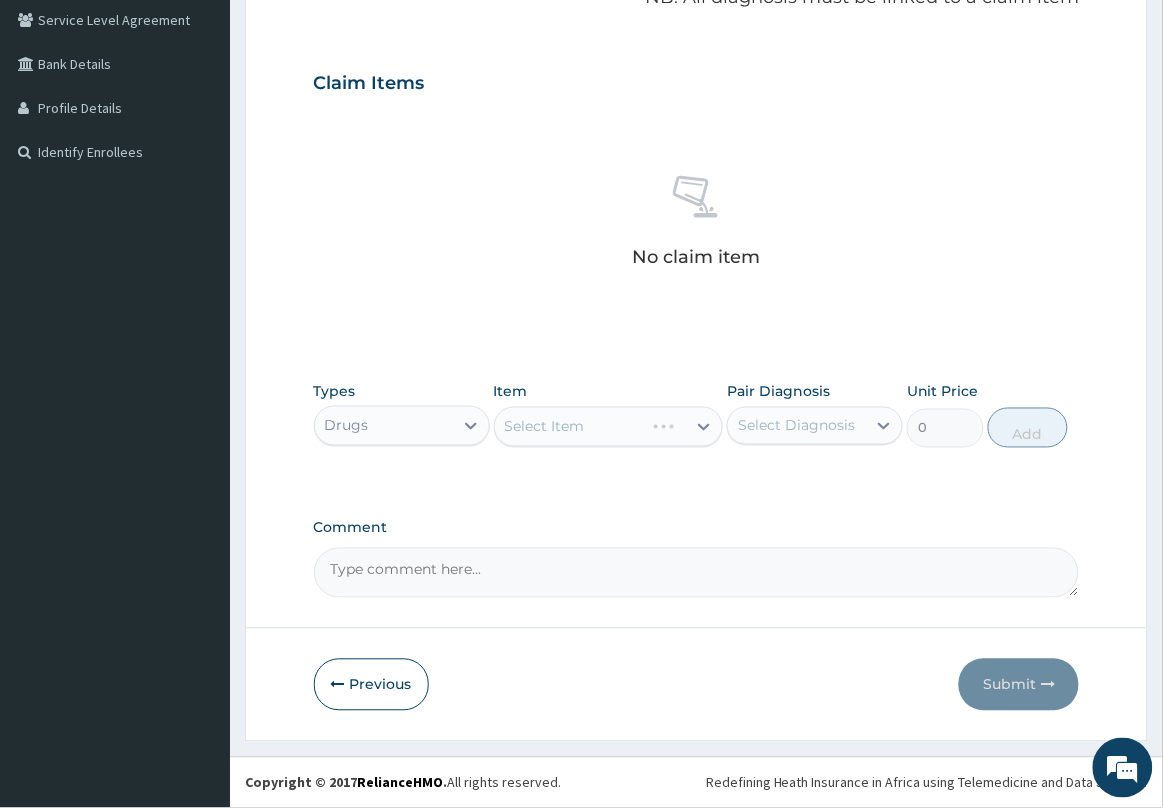 click on "Select Item" at bounding box center [609, 427] 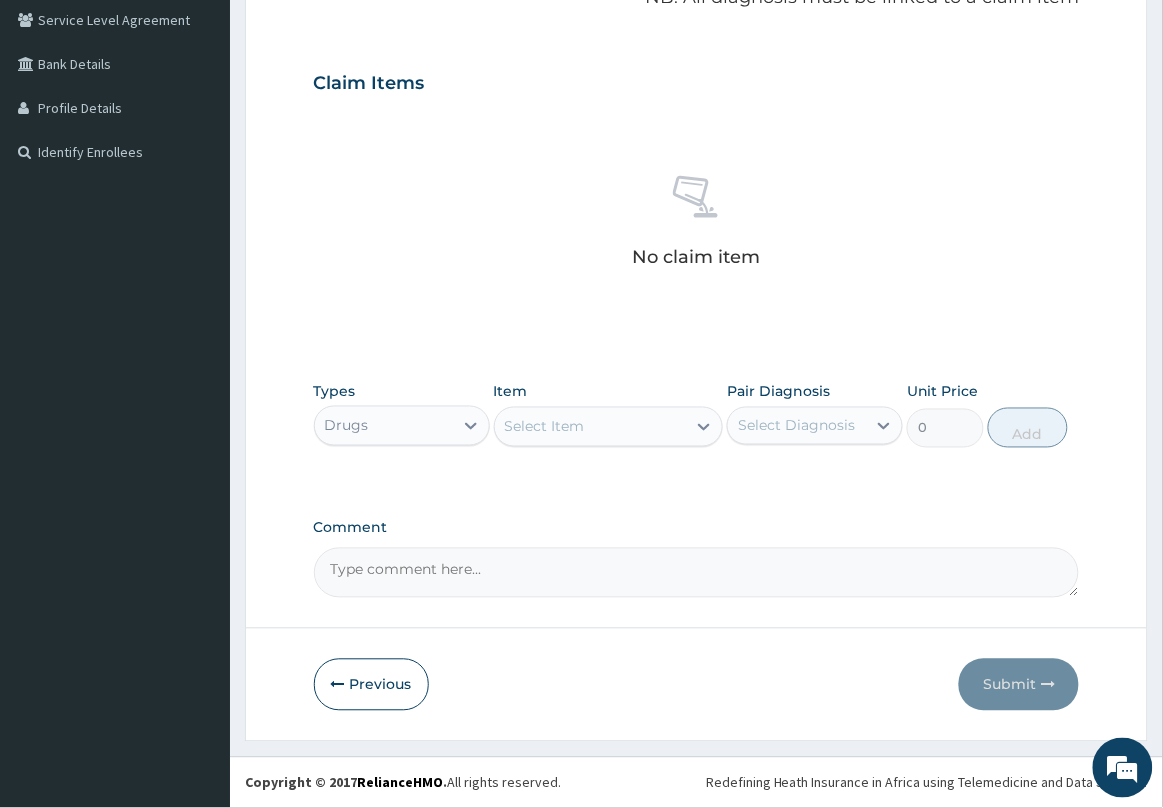 click on "Select Item" at bounding box center (591, 427) 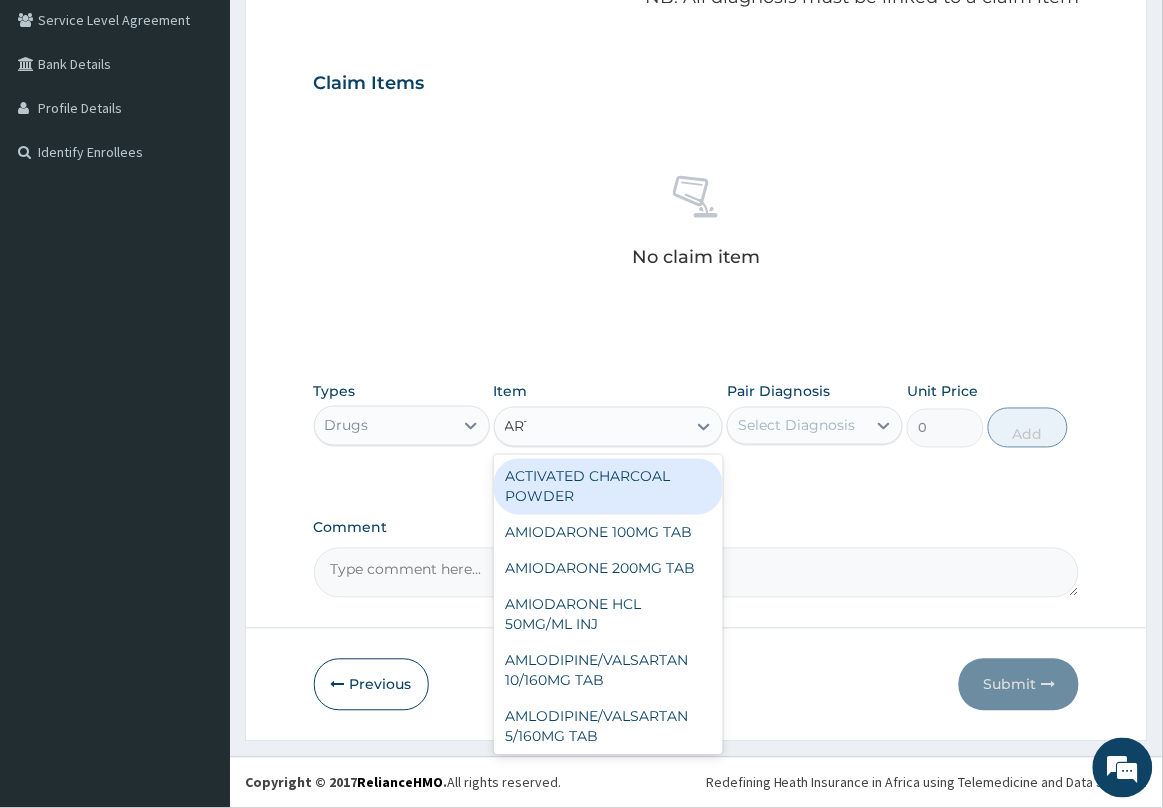 type on "ARTE" 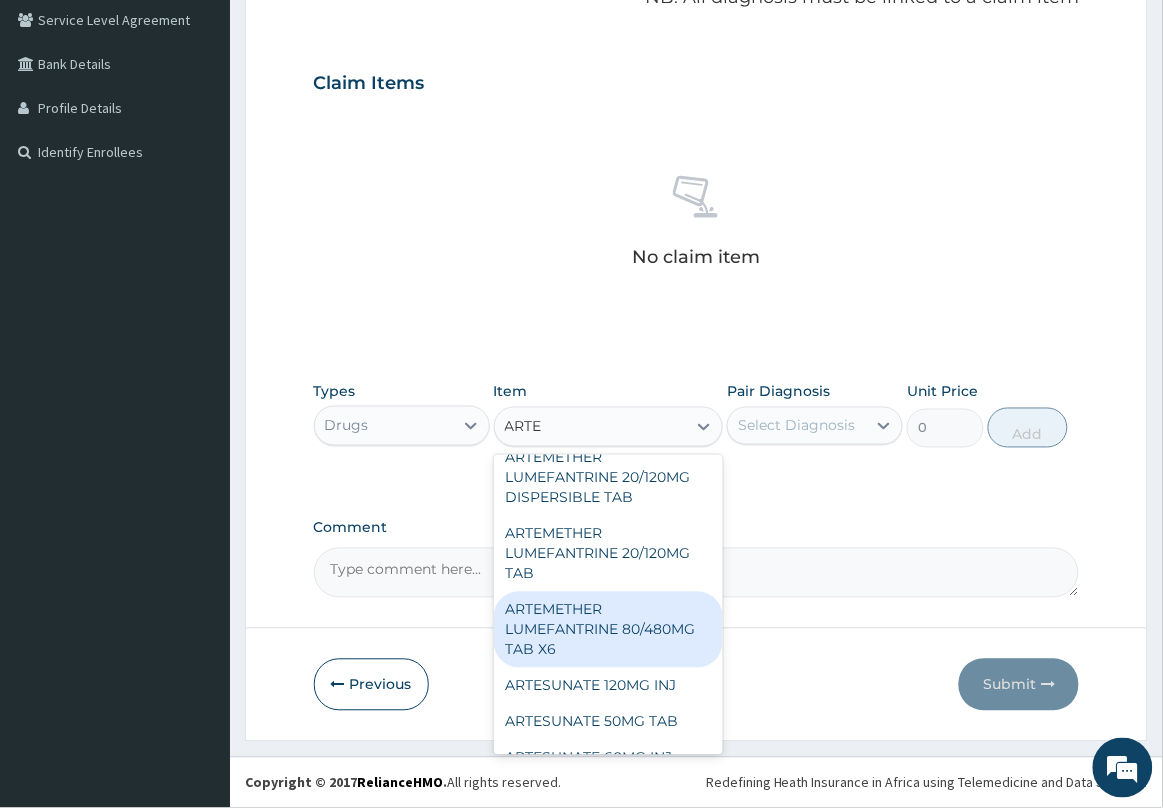 scroll, scrollTop: 125, scrollLeft: 0, axis: vertical 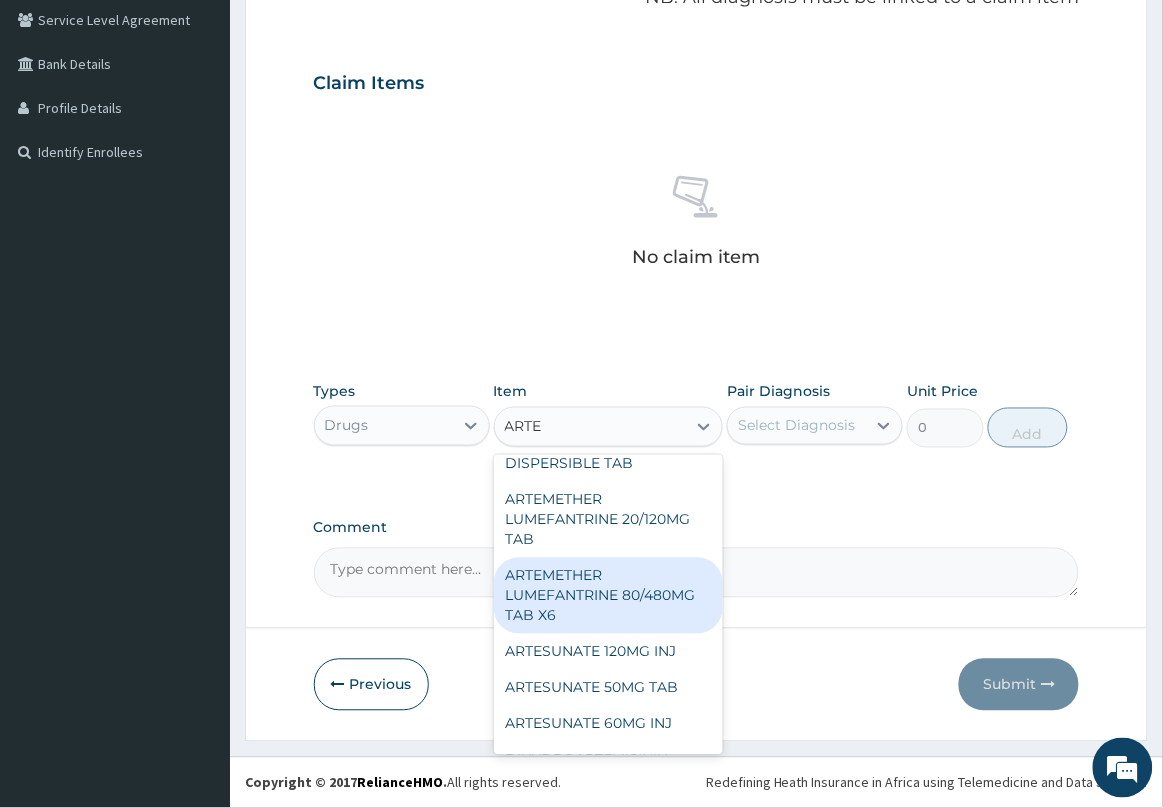 click on "ARTEMETHER LUMEFANTRINE 80/480MG TAB X6" at bounding box center [609, 596] 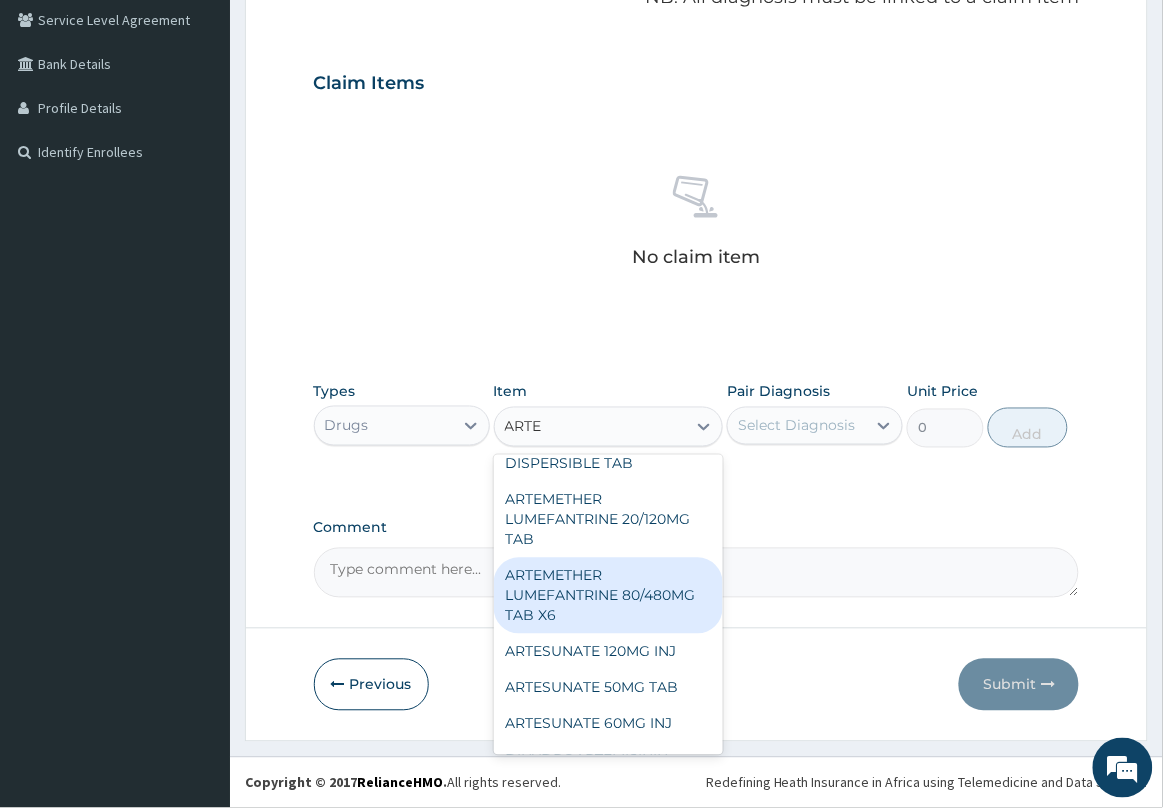 type 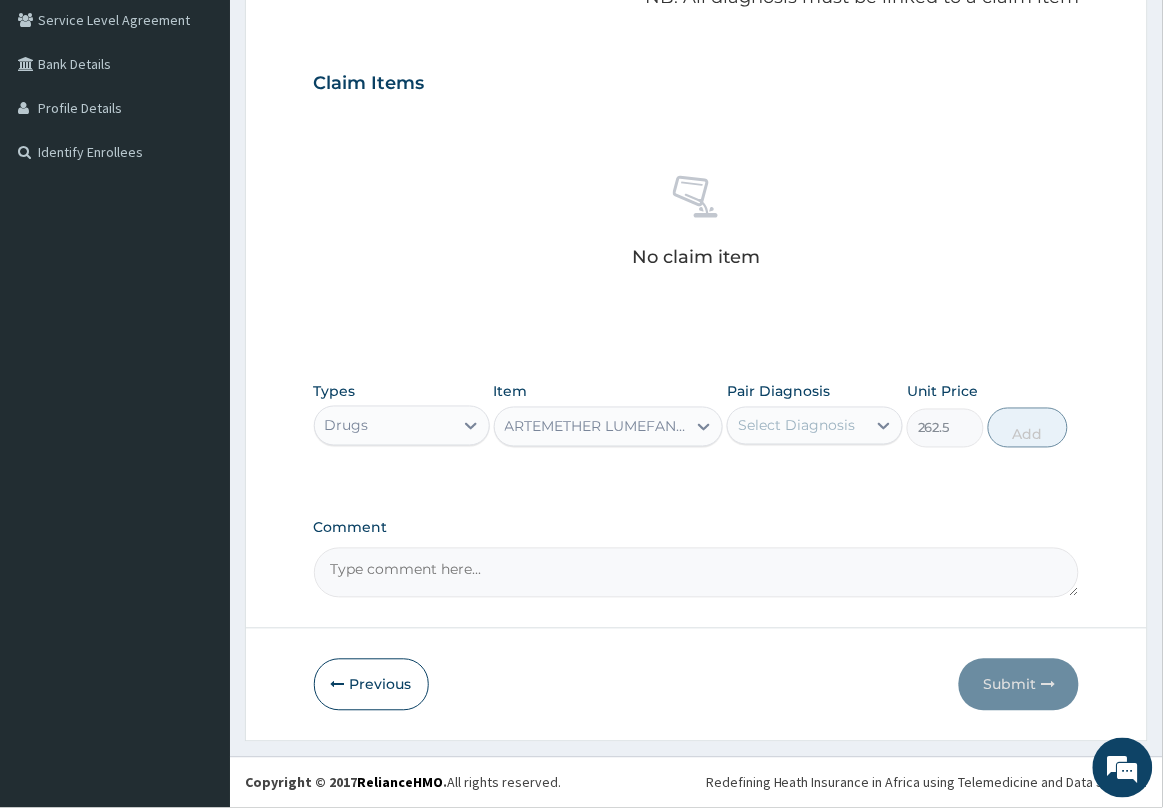 click on "Select Diagnosis" at bounding box center [815, 426] 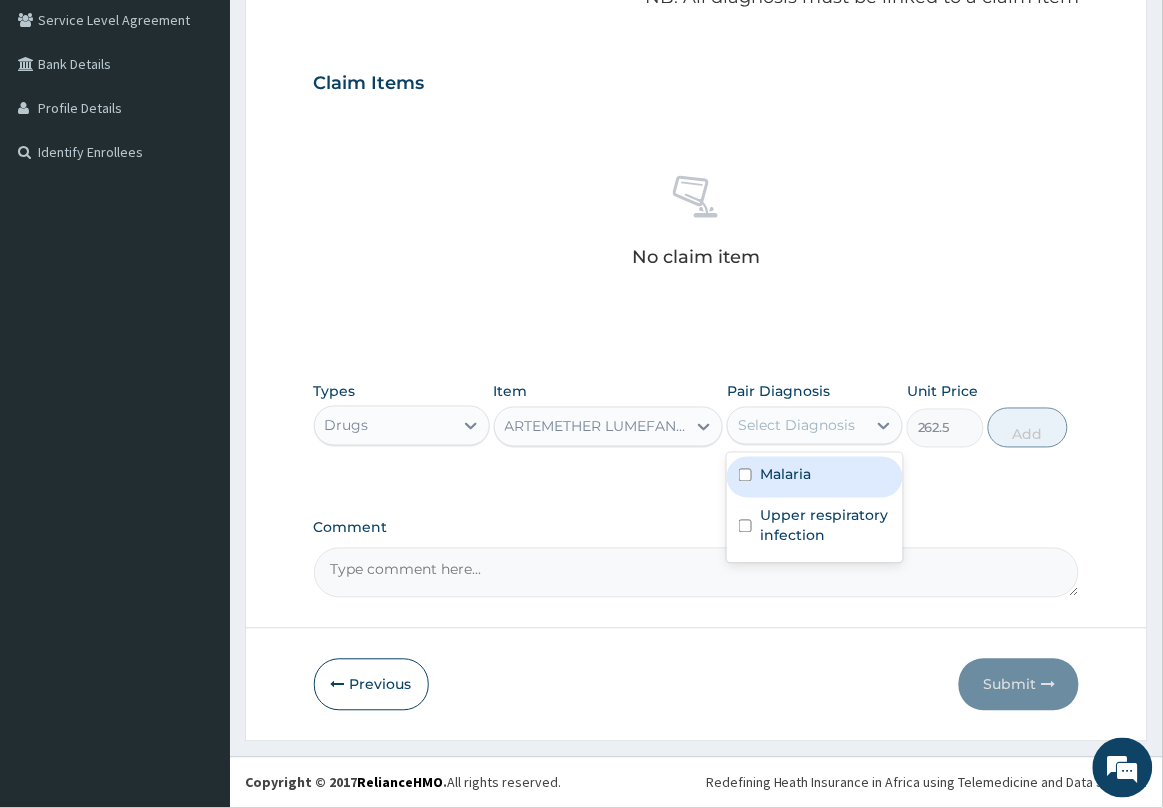 click on "Malaria" at bounding box center [785, 475] 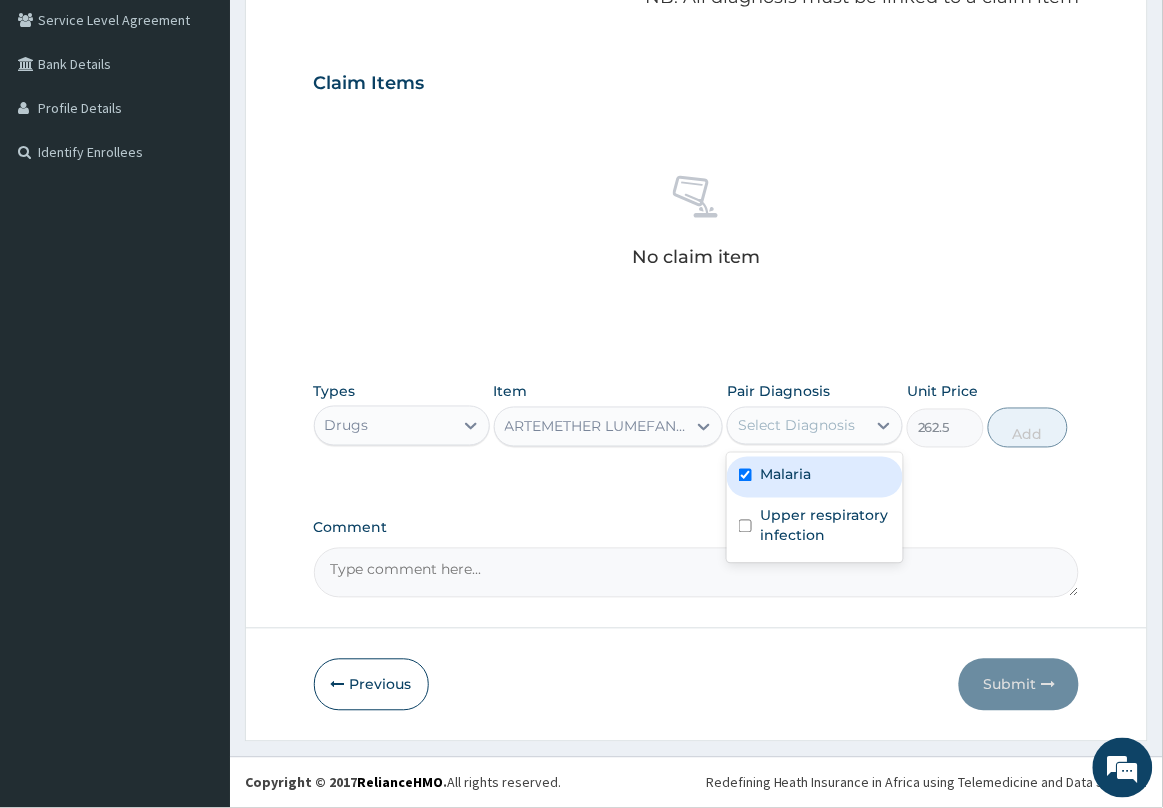 checkbox on "true" 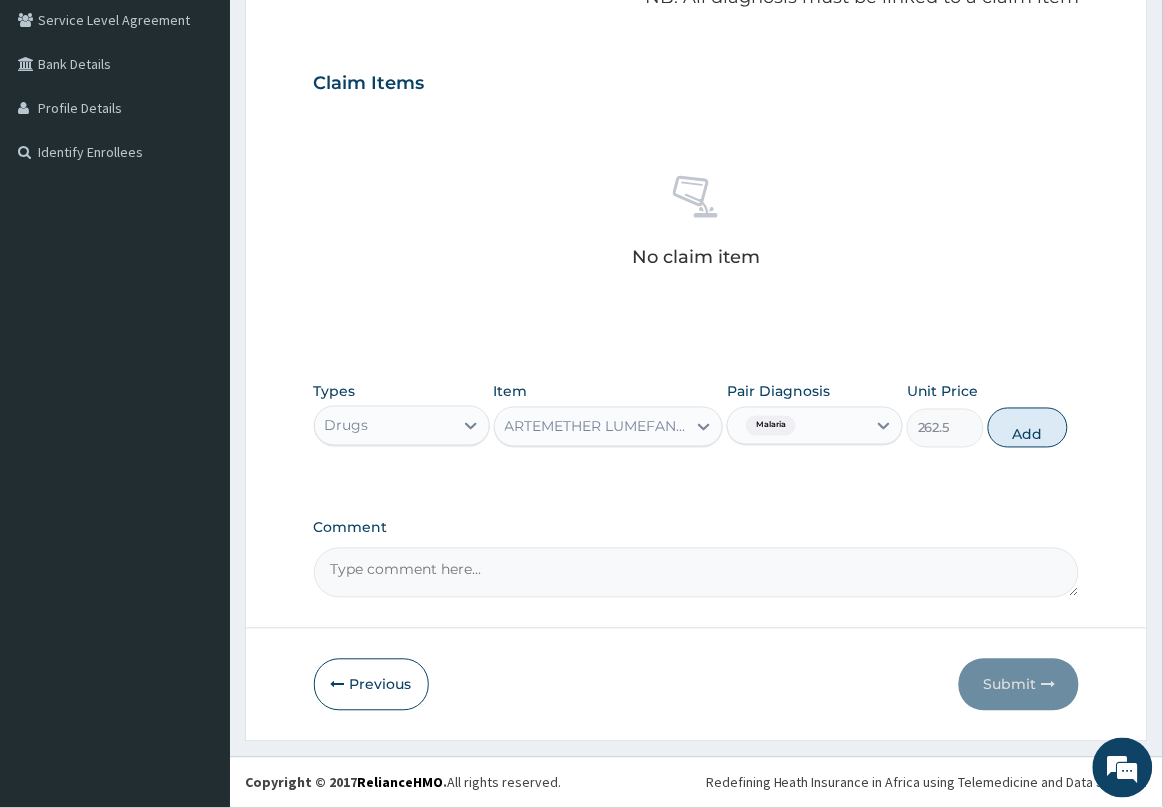 click on "Types Drugs Item ARTEMETHER LUMEFANTRINE 80/480MG TAB X6 Pair Diagnosis Malaria Unit Price 262.5 Add" at bounding box center [697, 415] 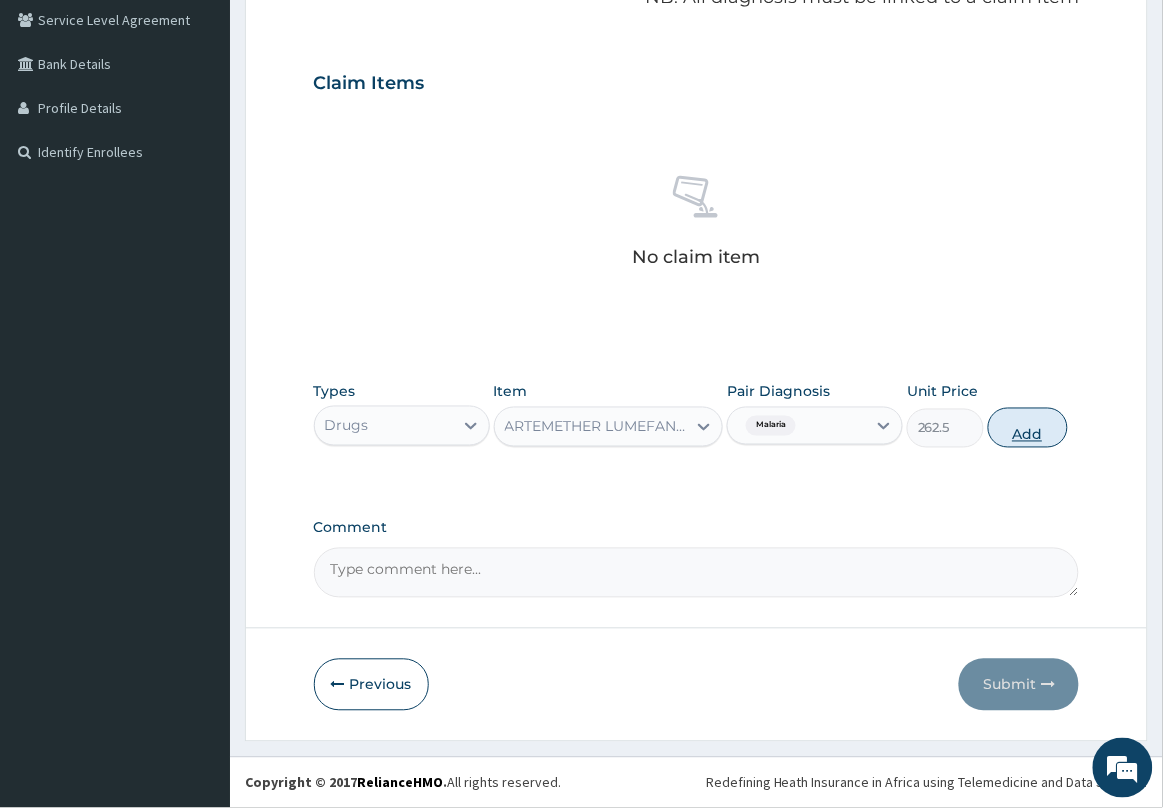 click on "Add" at bounding box center [1028, 428] 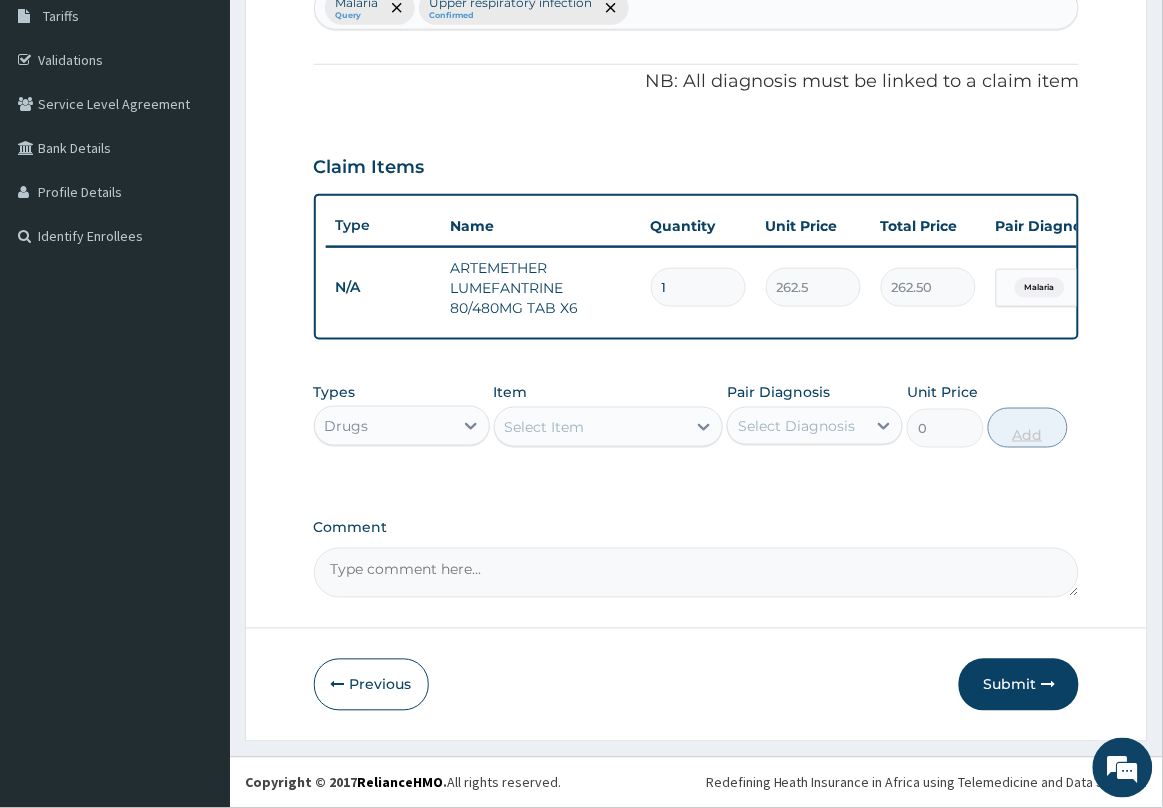 scroll, scrollTop: 351, scrollLeft: 0, axis: vertical 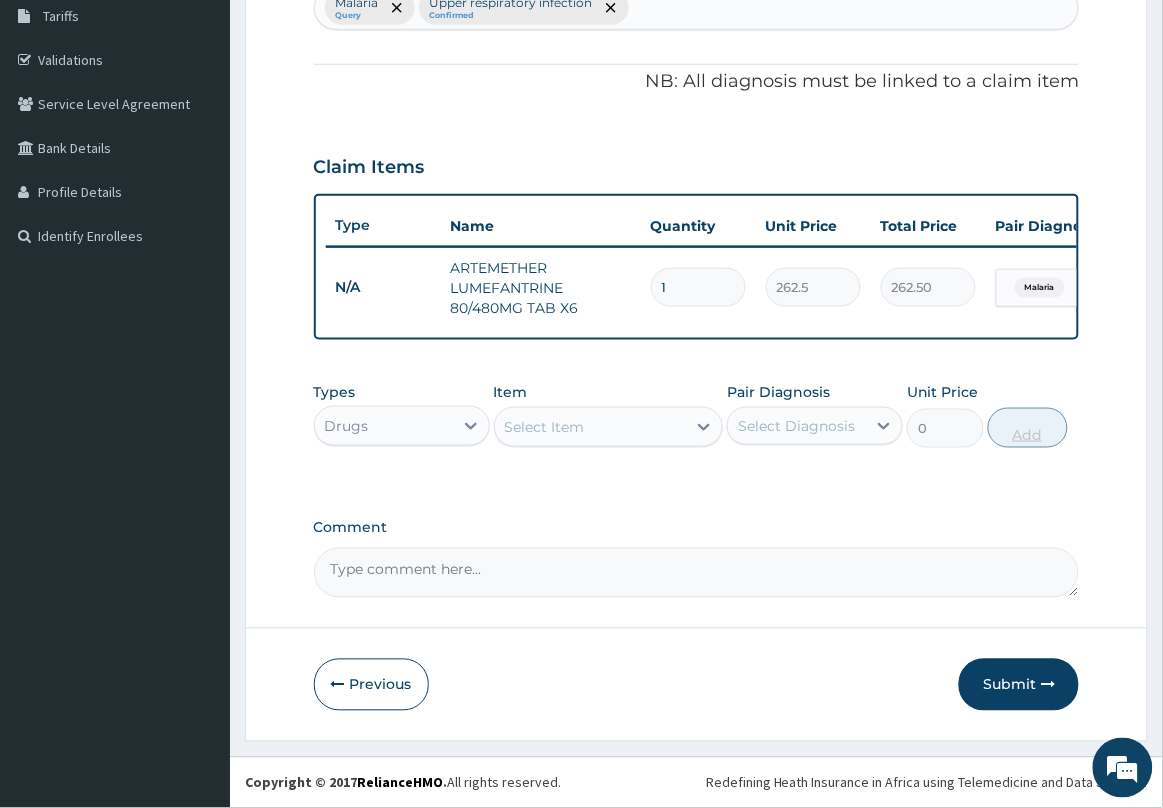 type on "0.00" 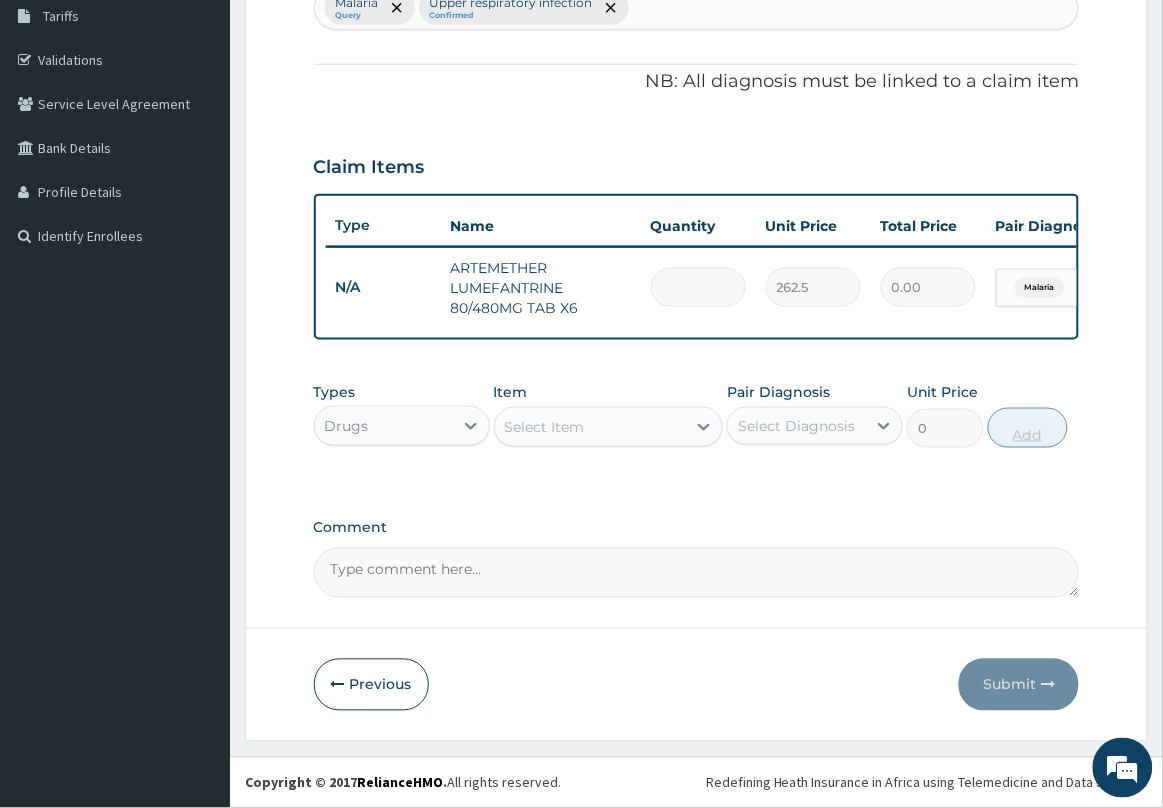 type on "6" 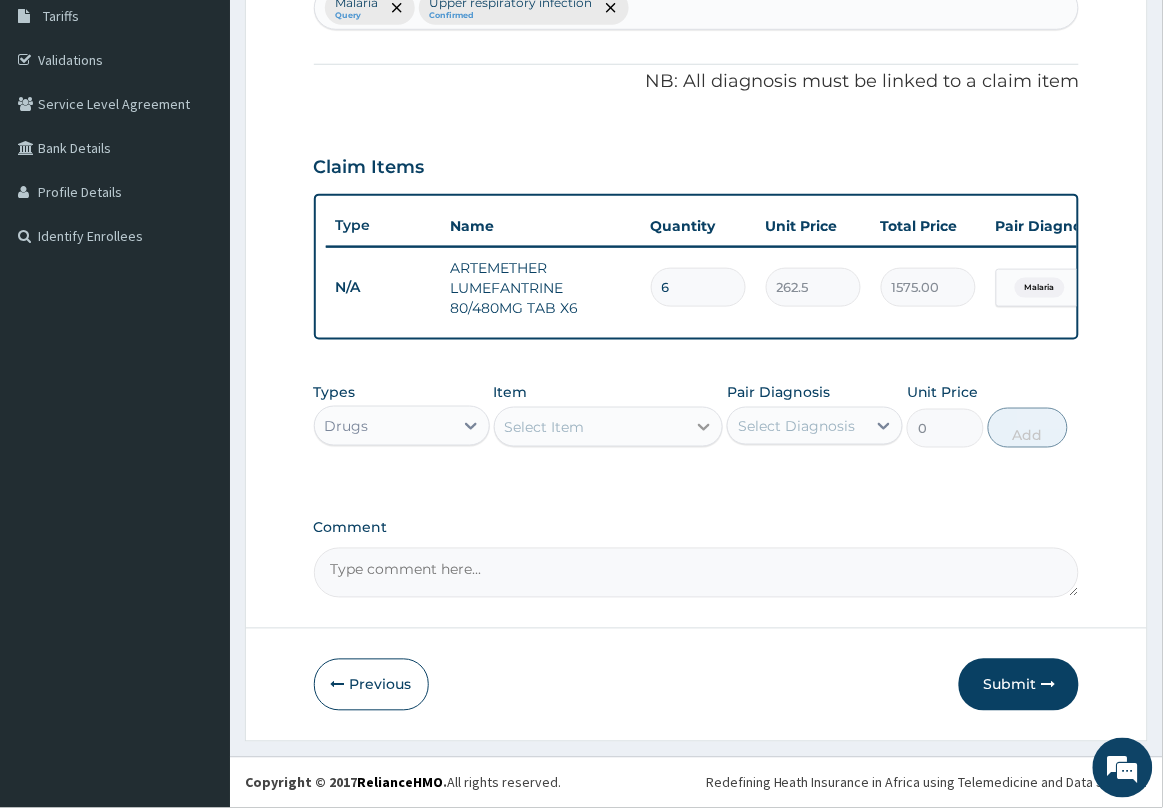 type on "6" 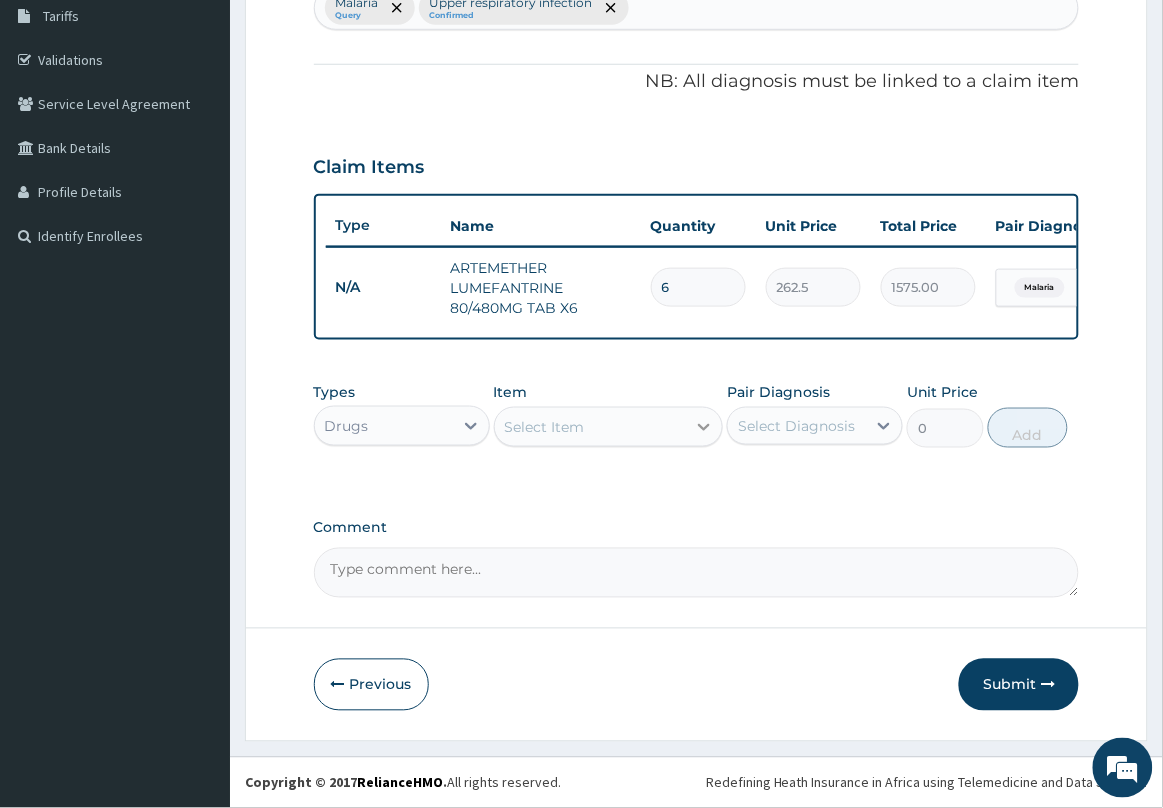 click at bounding box center [704, 427] 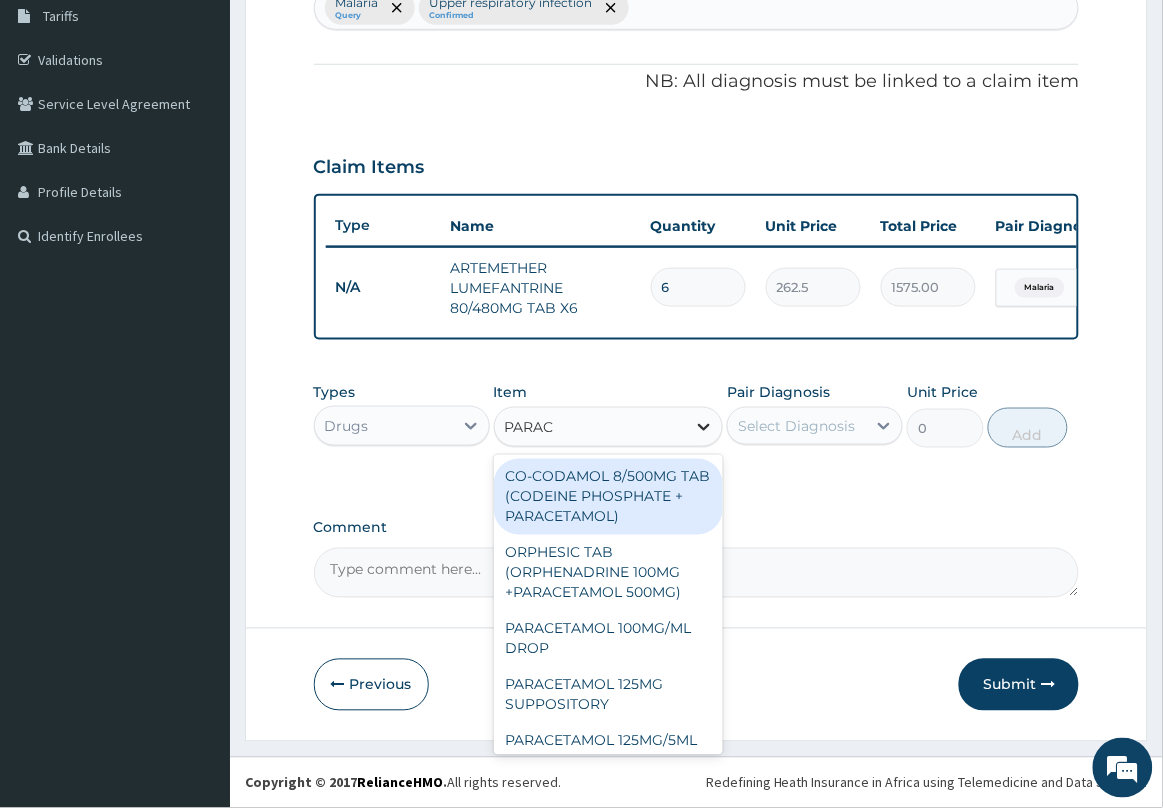 type on "PARACE" 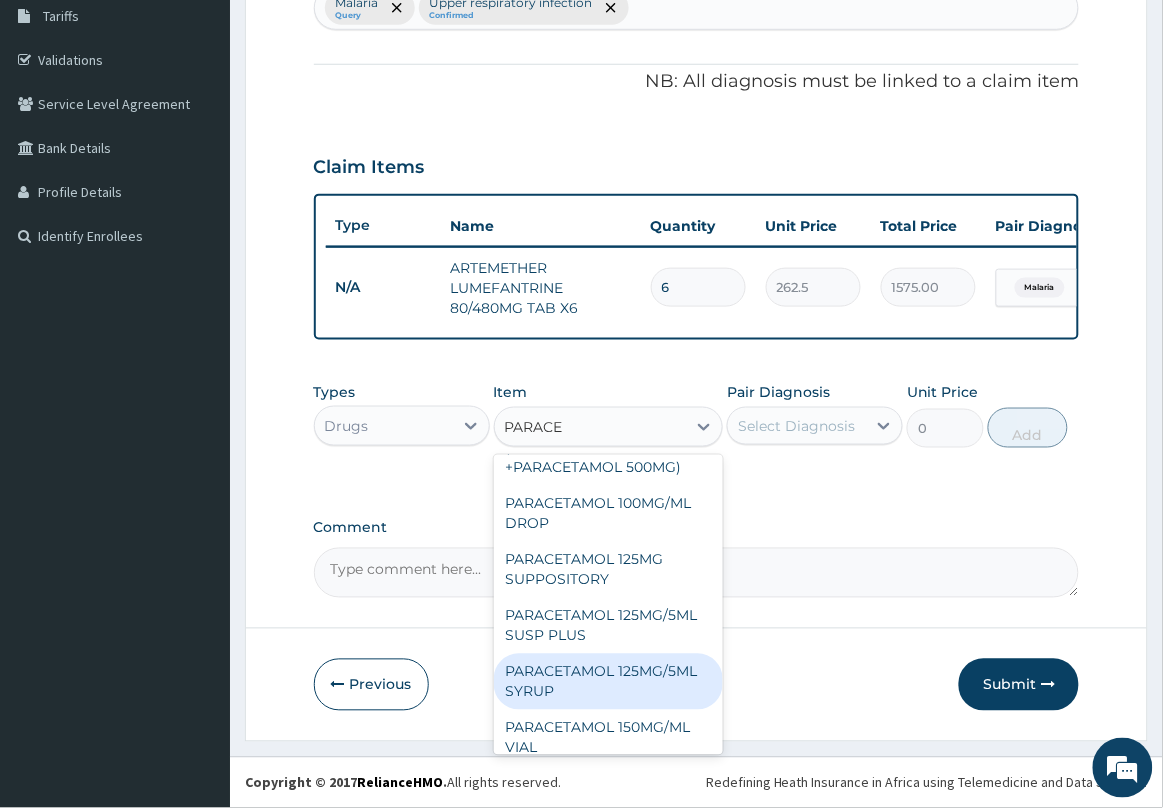 scroll, scrollTop: 250, scrollLeft: 0, axis: vertical 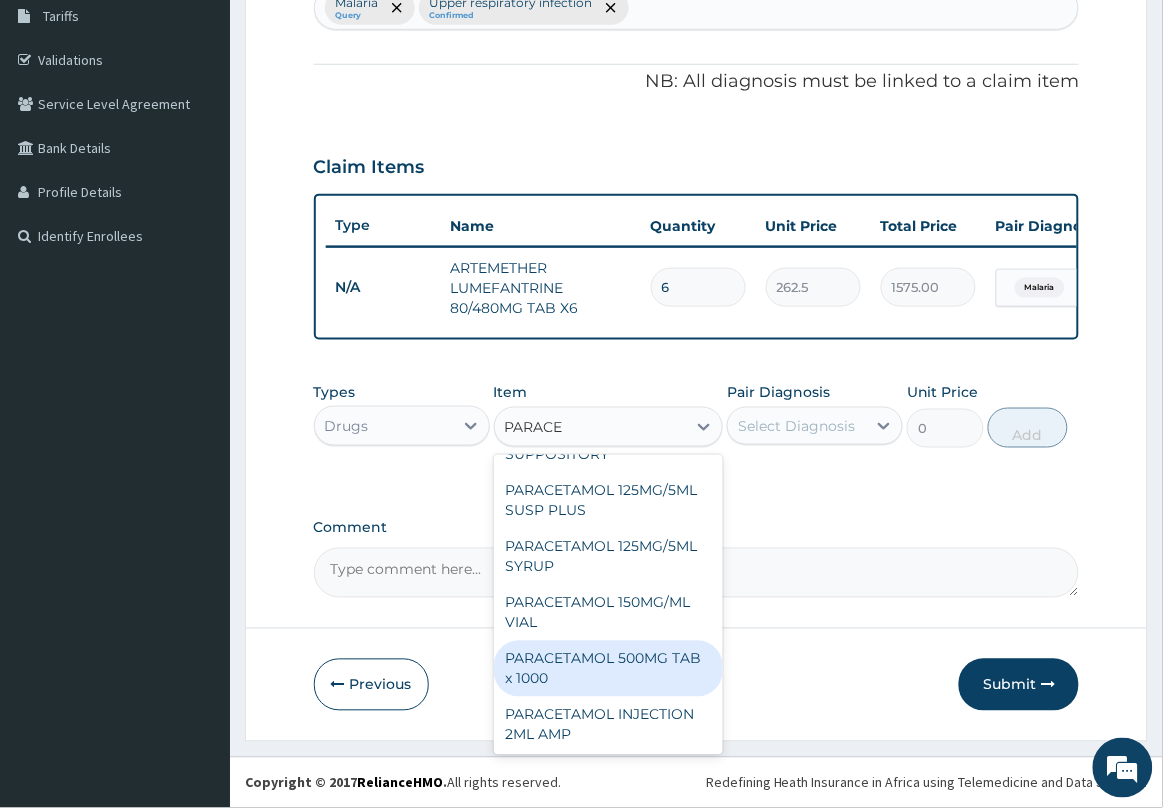 click on "PARACETAMOL 500MG TAB x 1000" at bounding box center [609, 669] 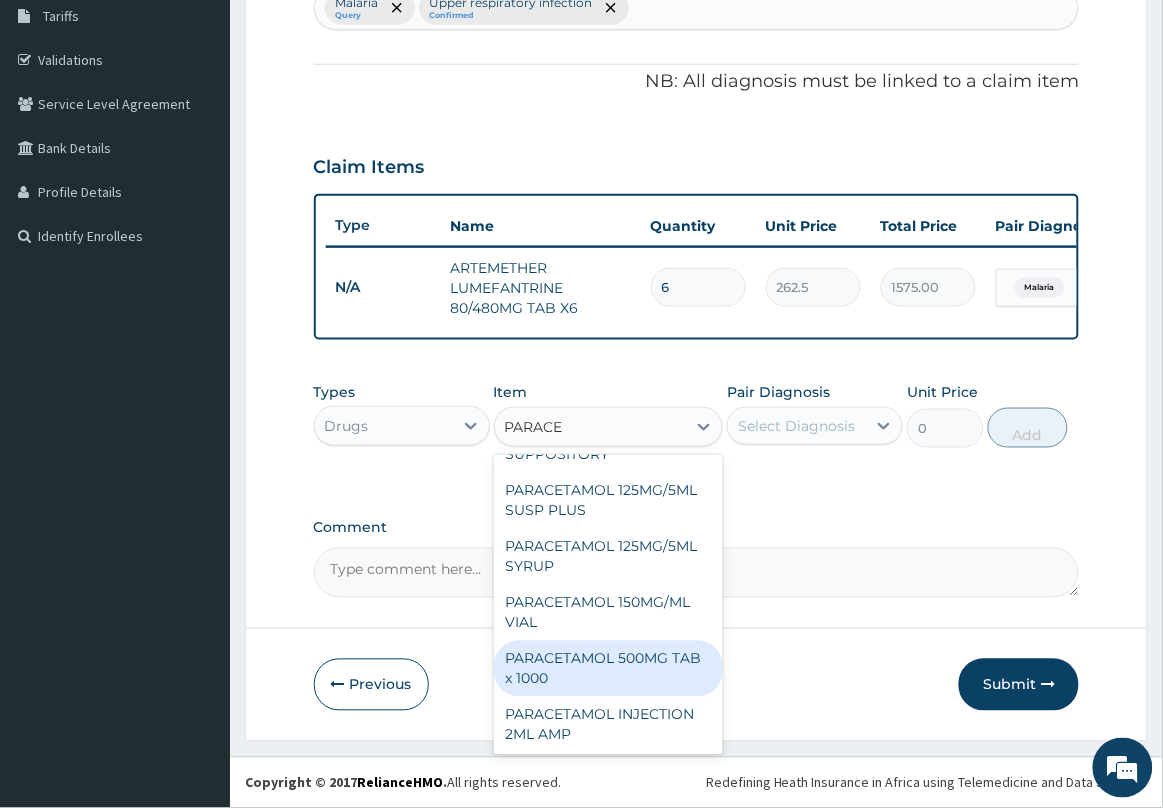 type 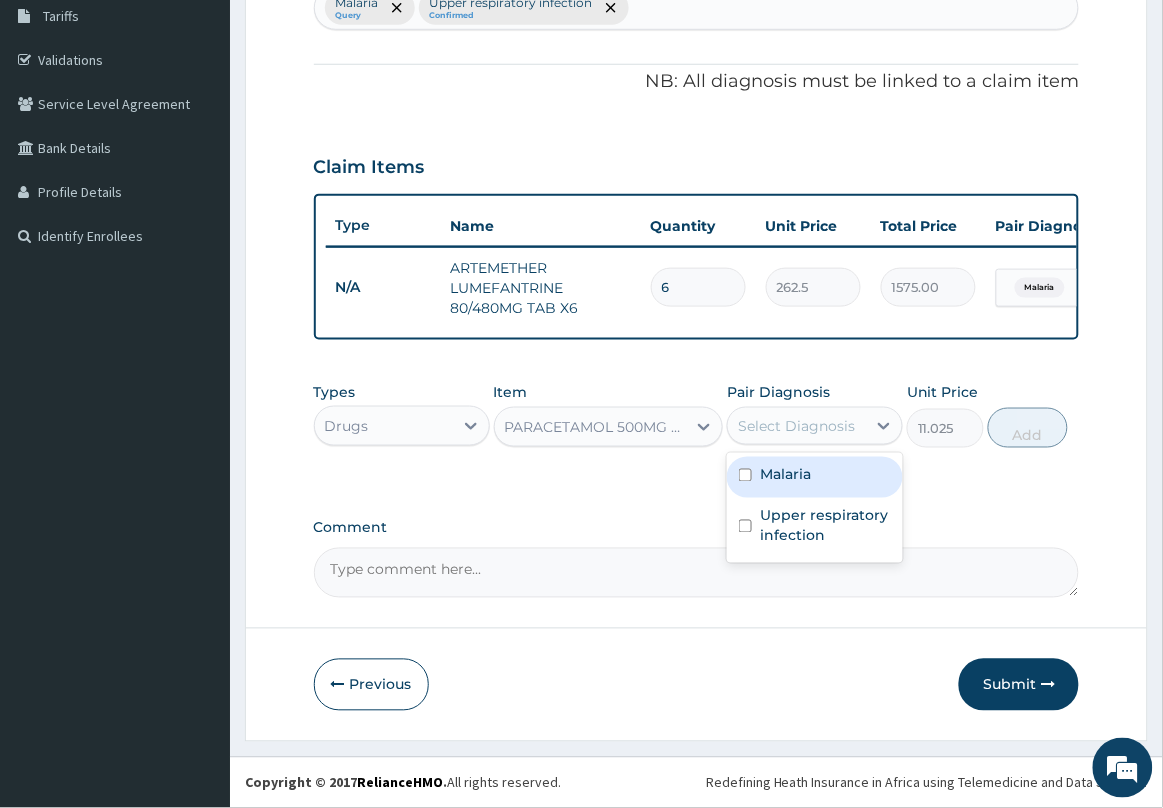 click on "Select Diagnosis" at bounding box center [796, 426] 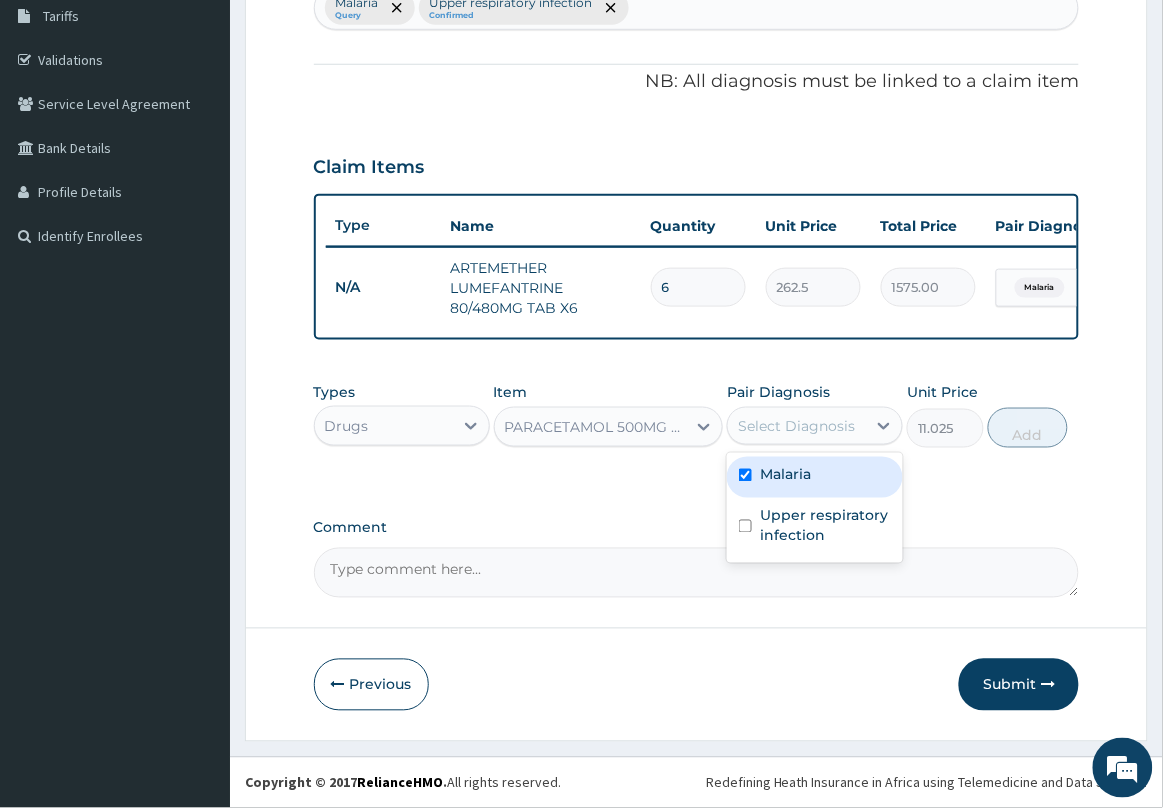 checkbox on "true" 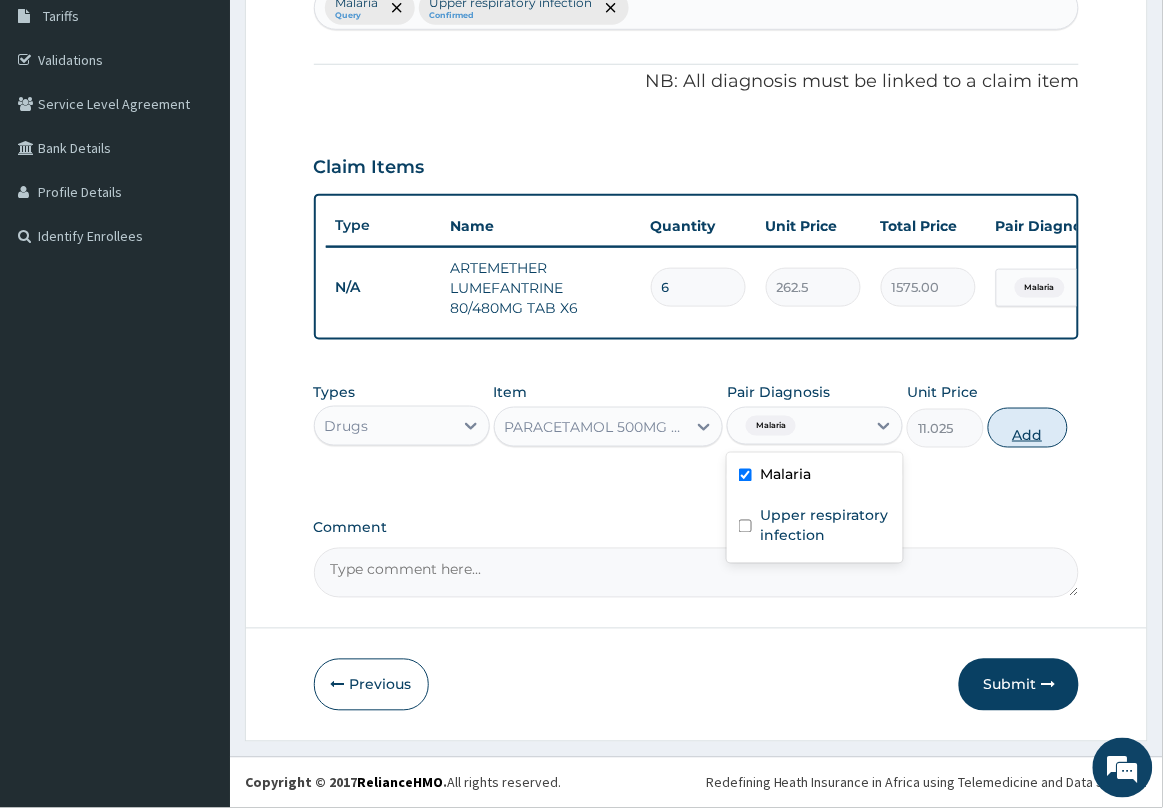 click on "Add" at bounding box center (1028, 428) 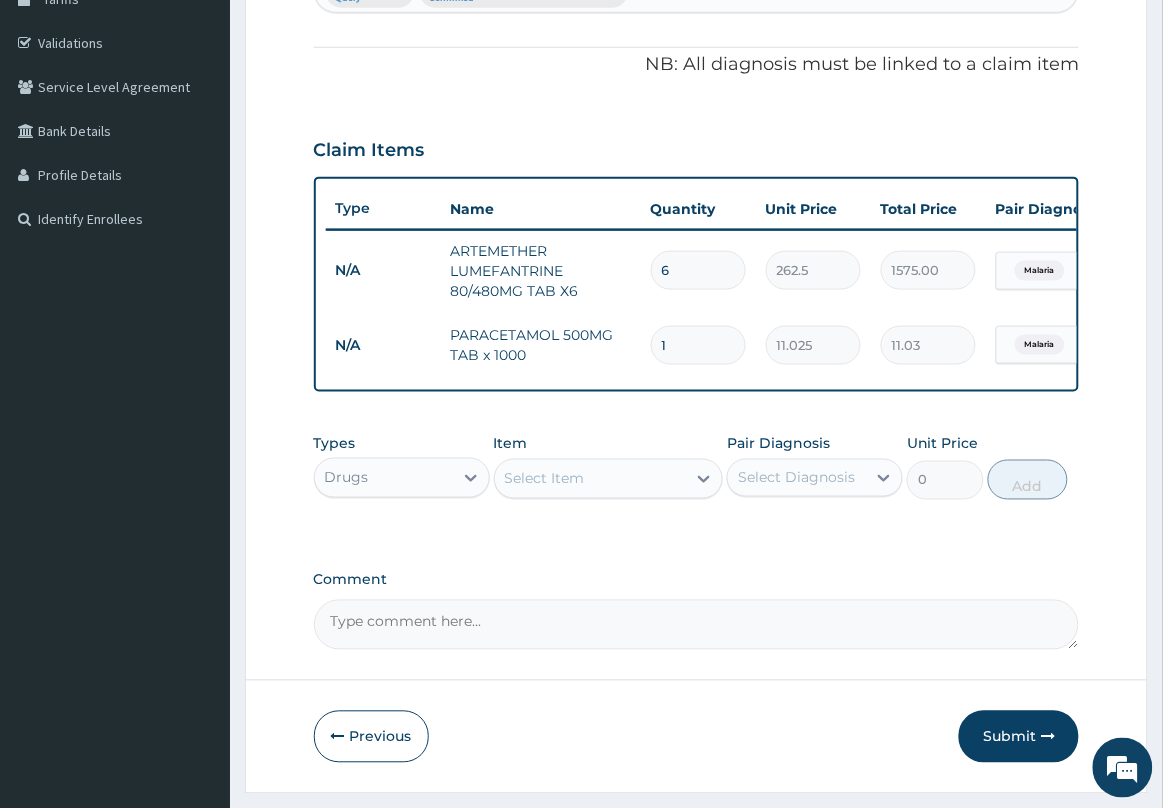 type on "18" 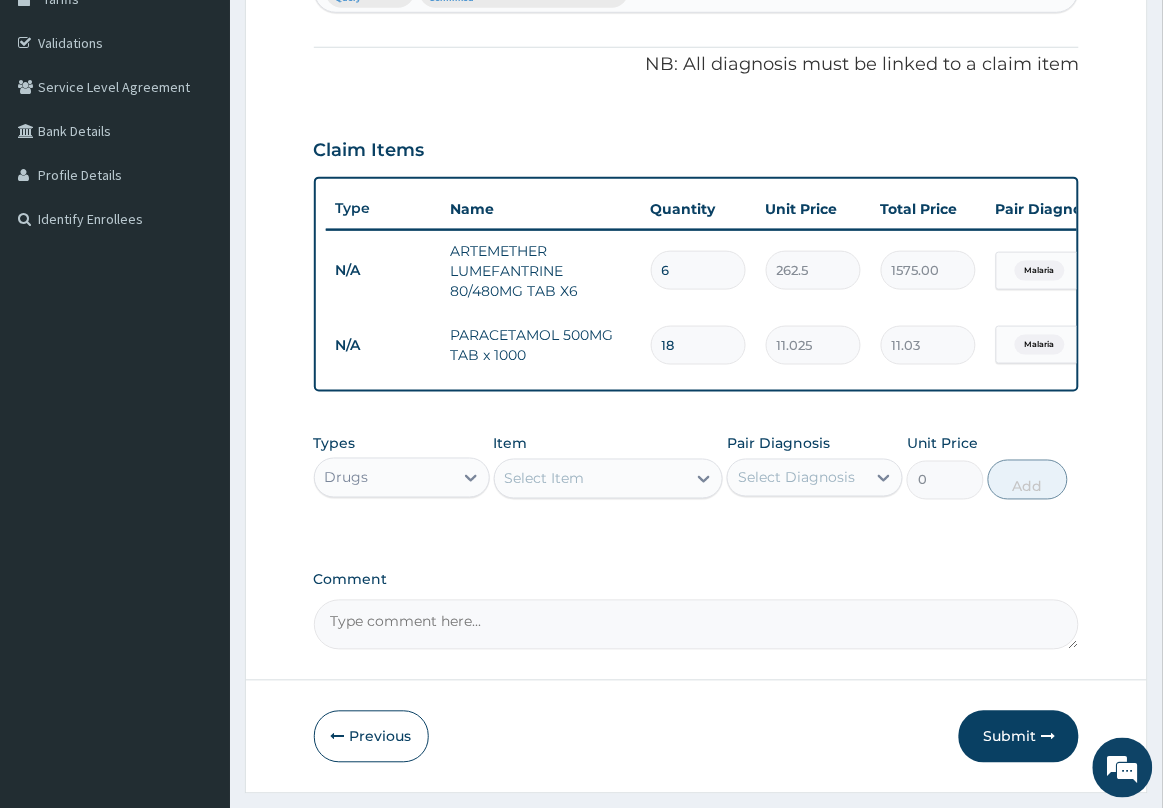 type on "198.45" 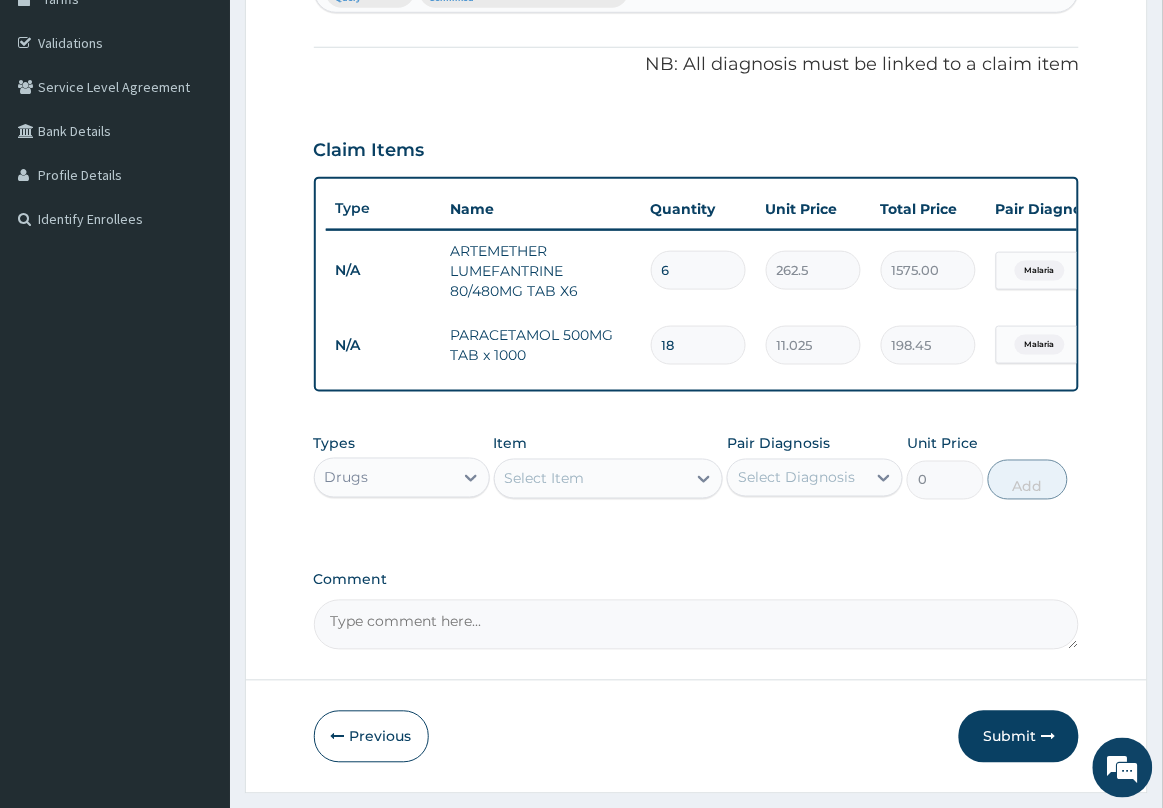 type on "18" 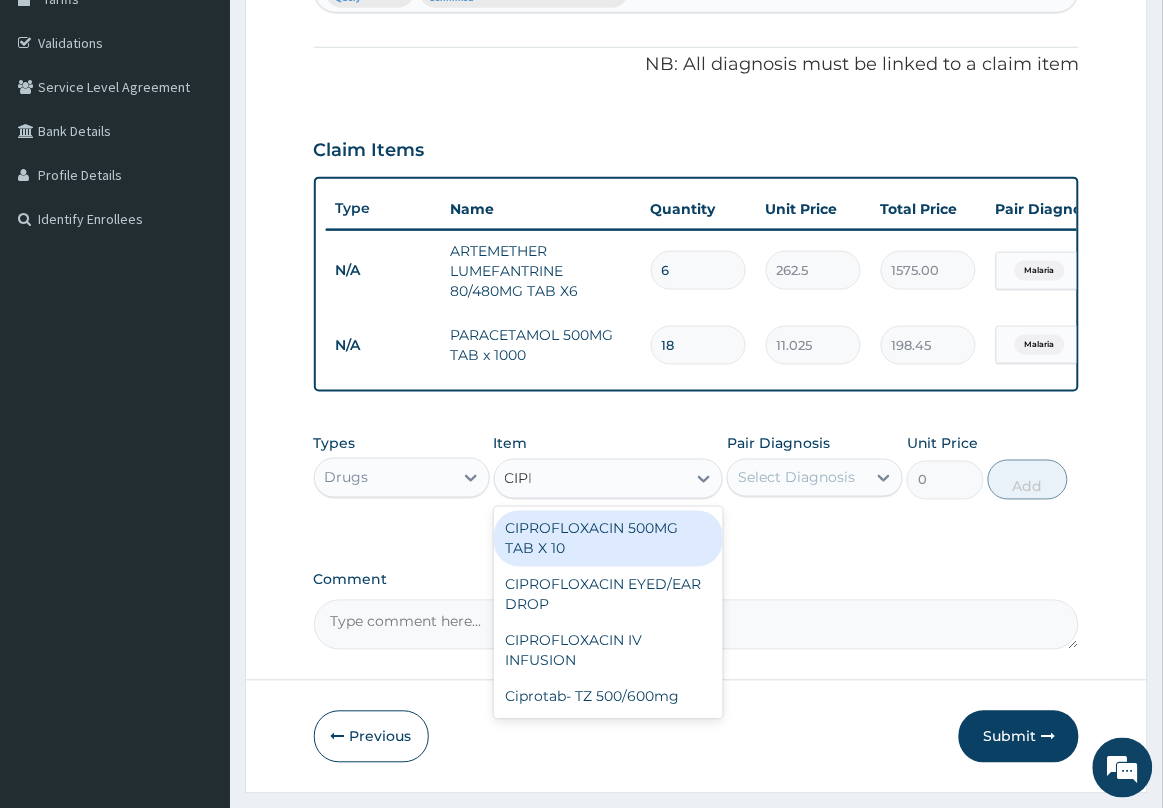 type on "CIPRO" 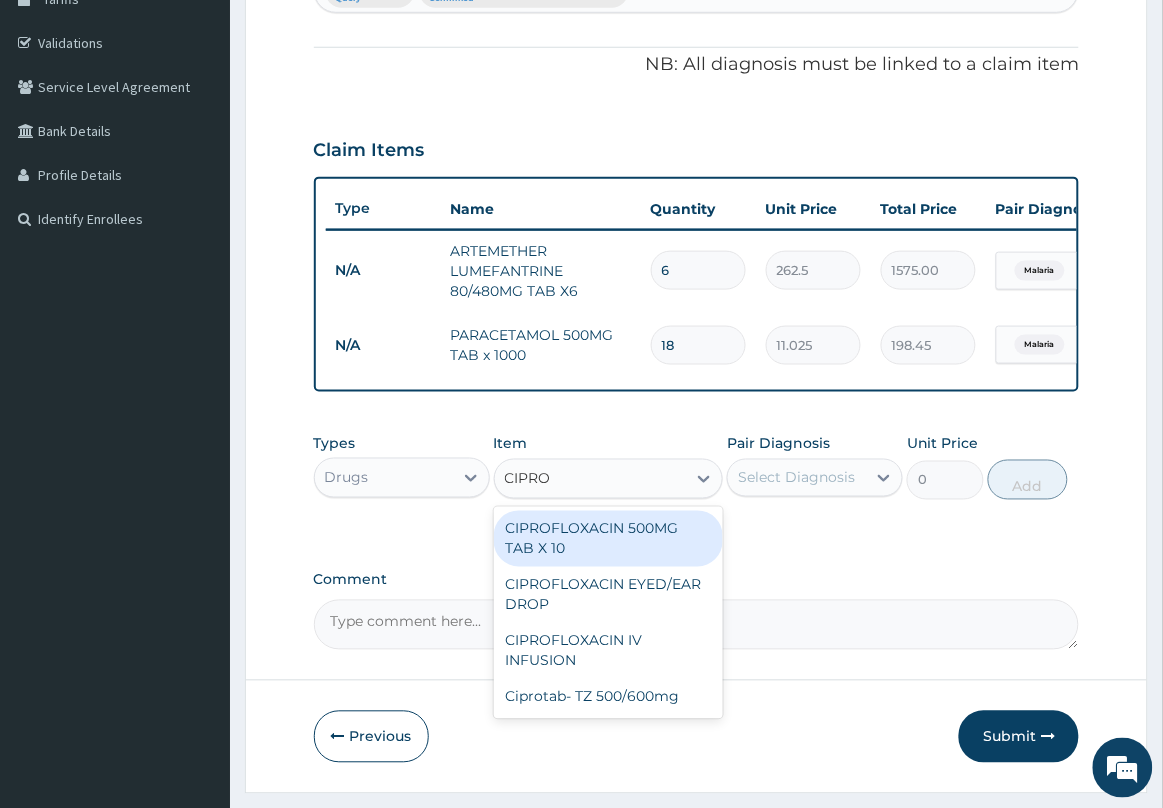 click on "CIPROFLOXACIN 500MG TAB X 10" at bounding box center (609, 539) 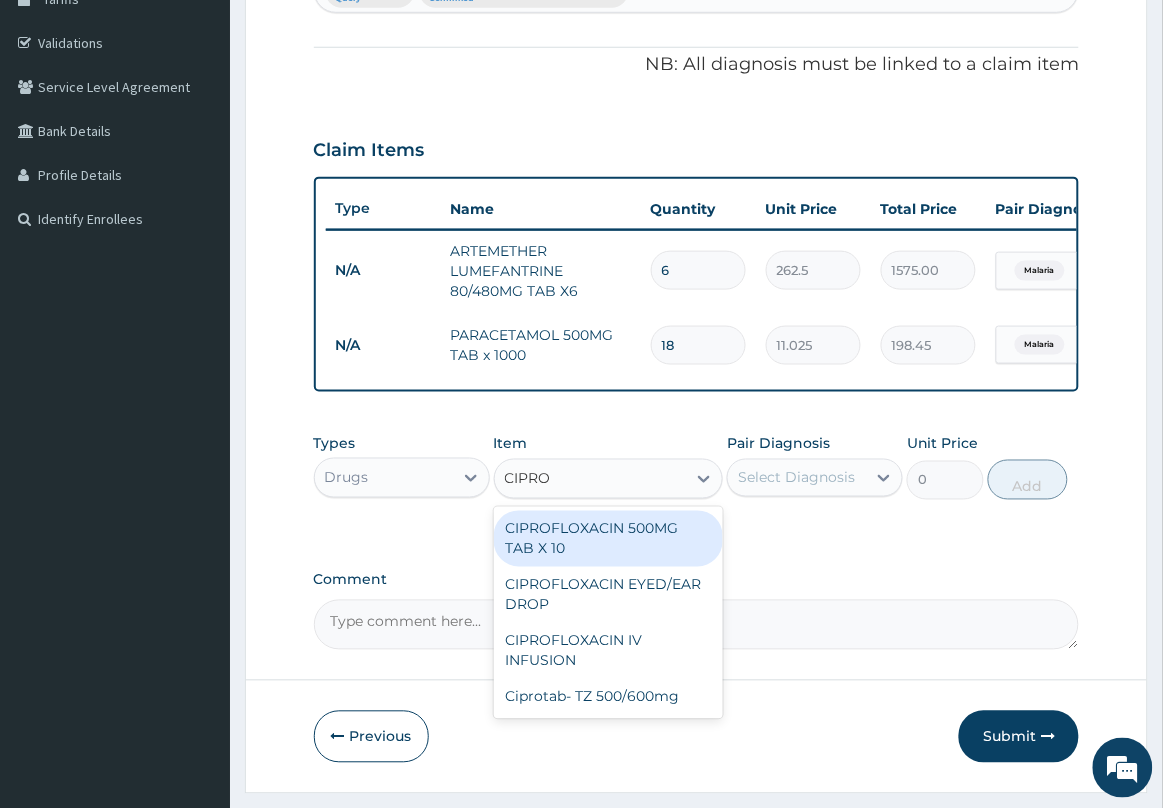 type 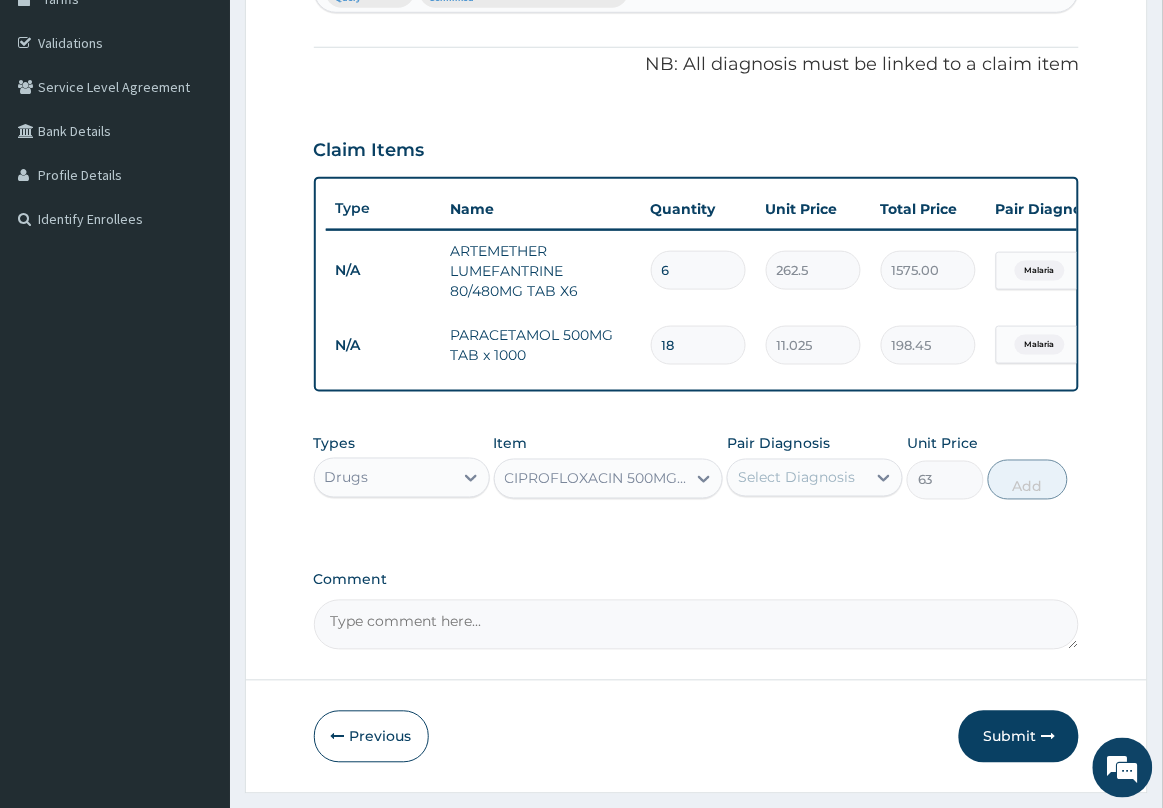 click on "Select Diagnosis" at bounding box center (797, 478) 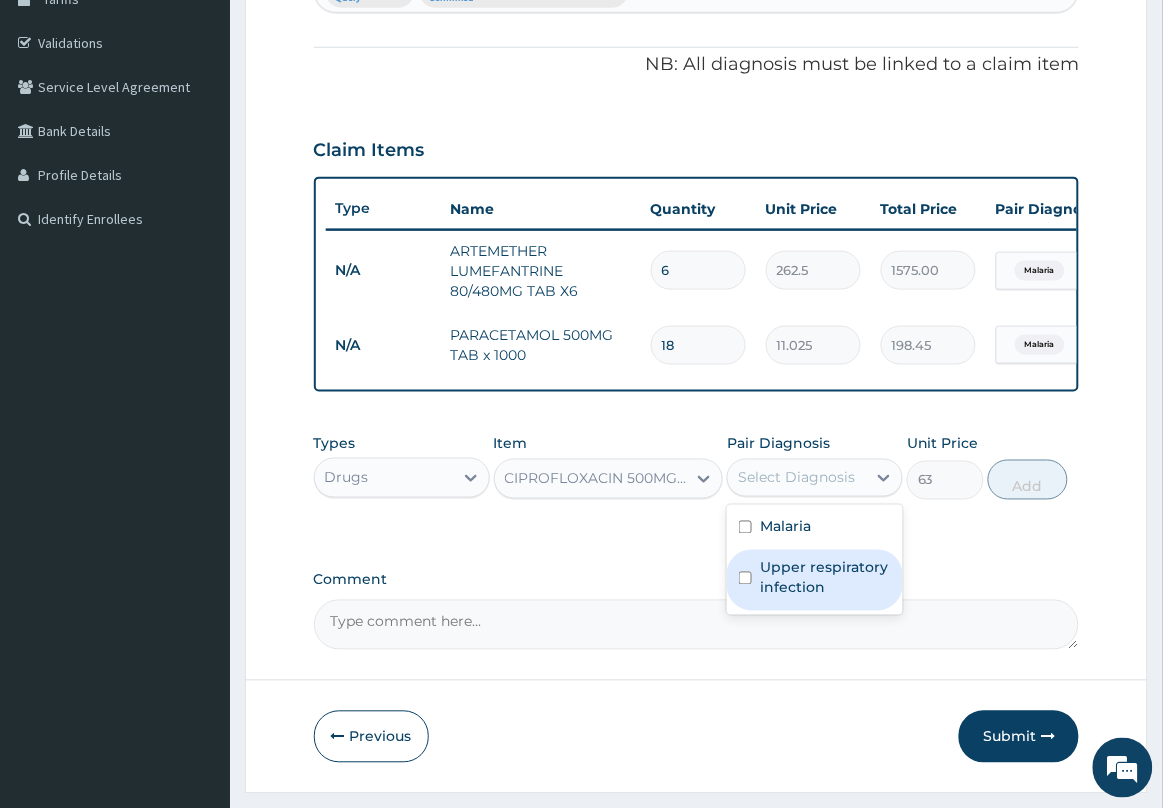 click on "Upper respiratory infection" at bounding box center (825, 578) 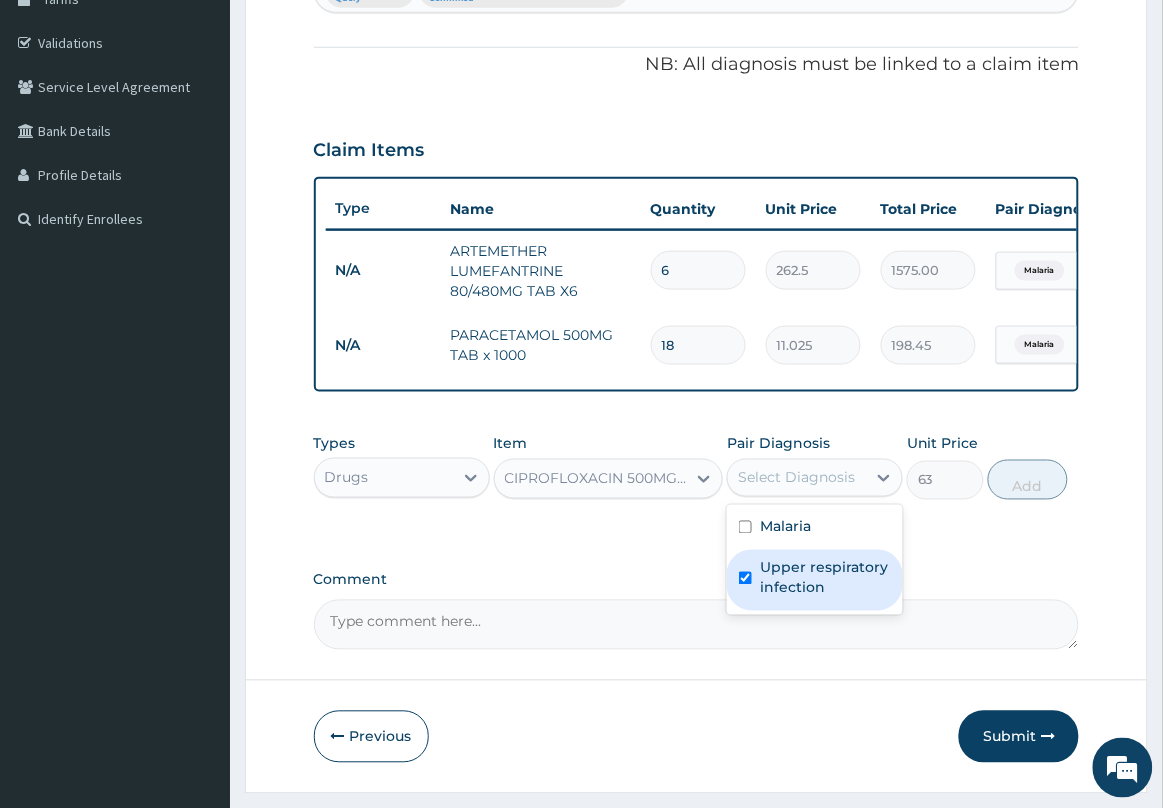 checkbox on "true" 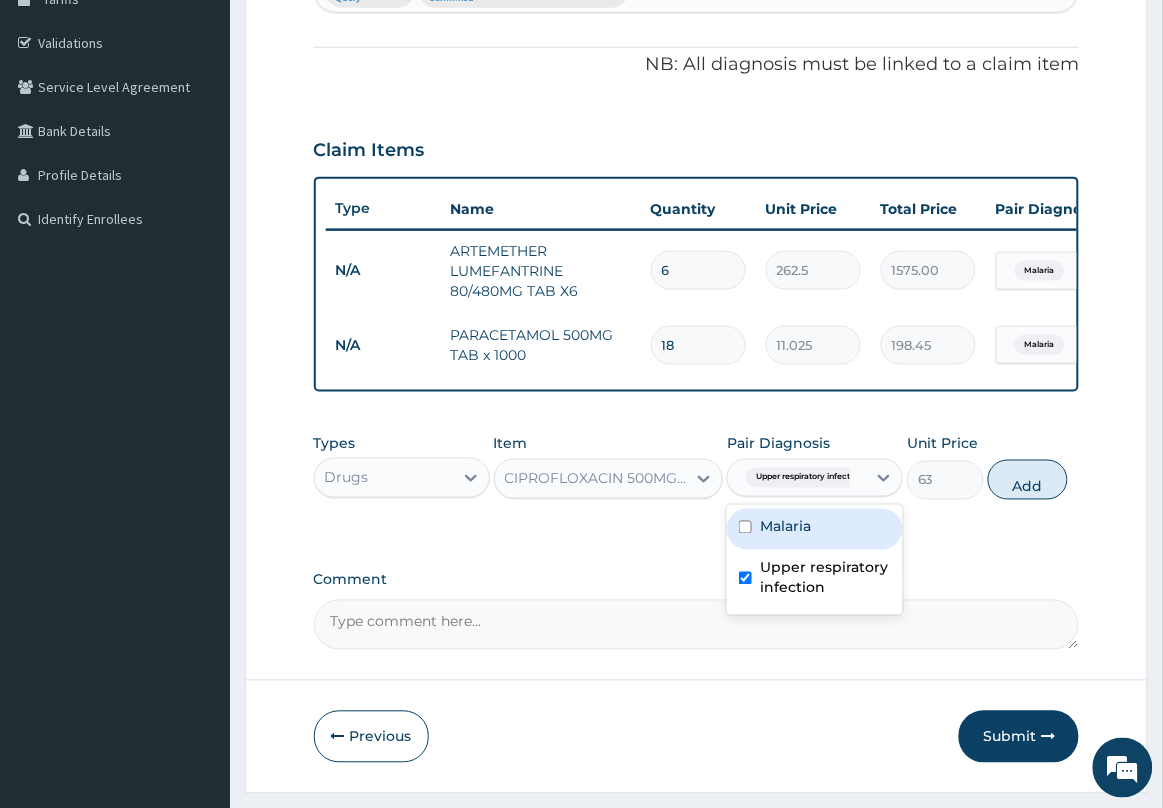 click on "Add" at bounding box center (1028, 480) 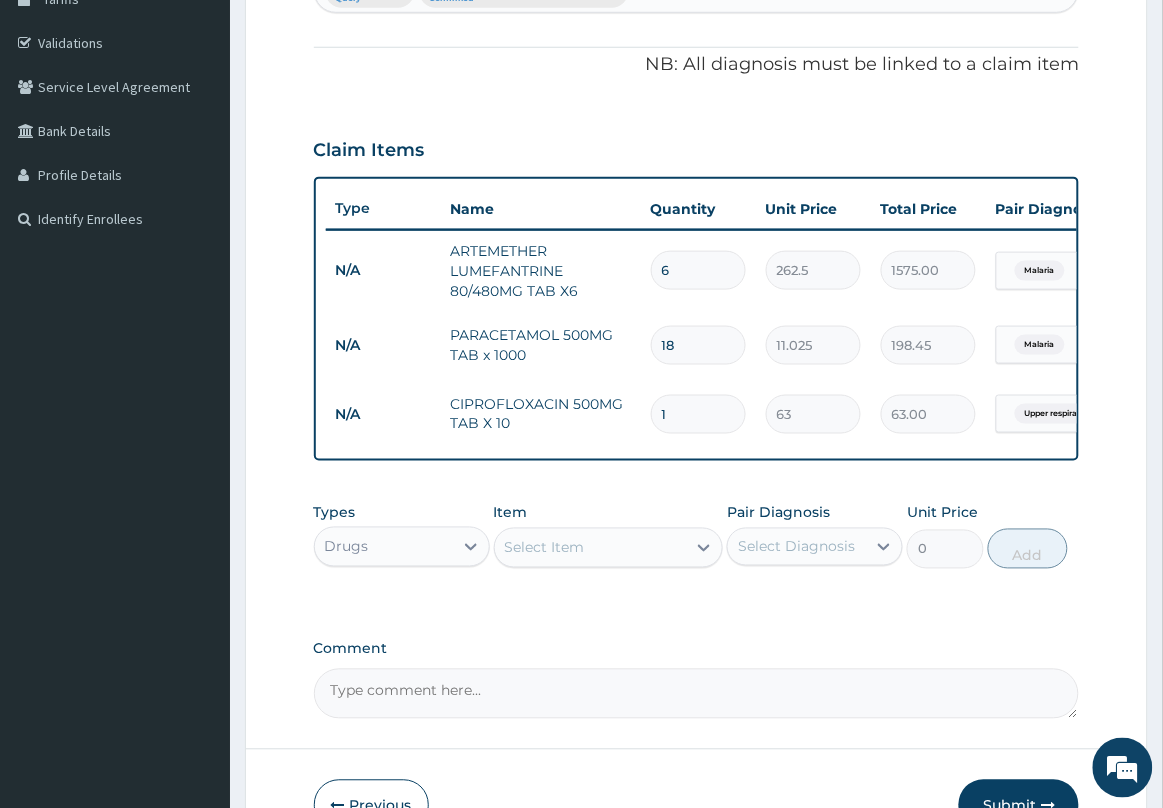 type on "10" 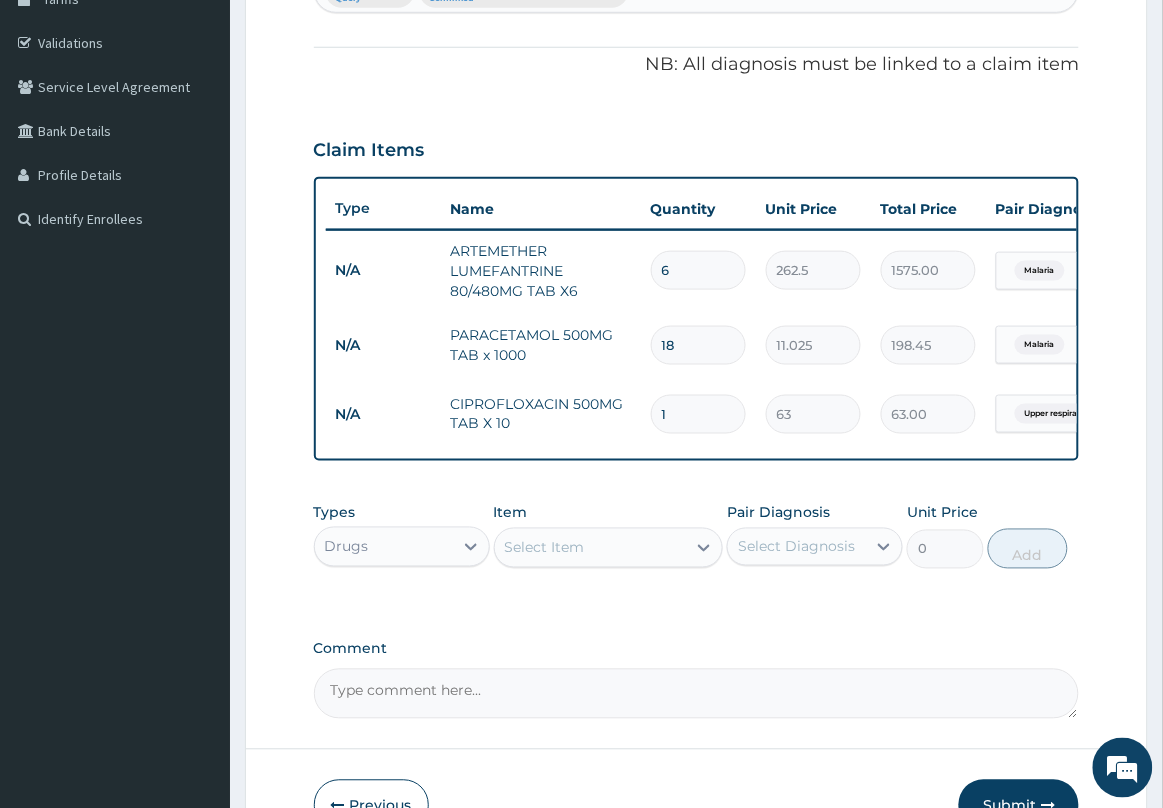 type on "630.00" 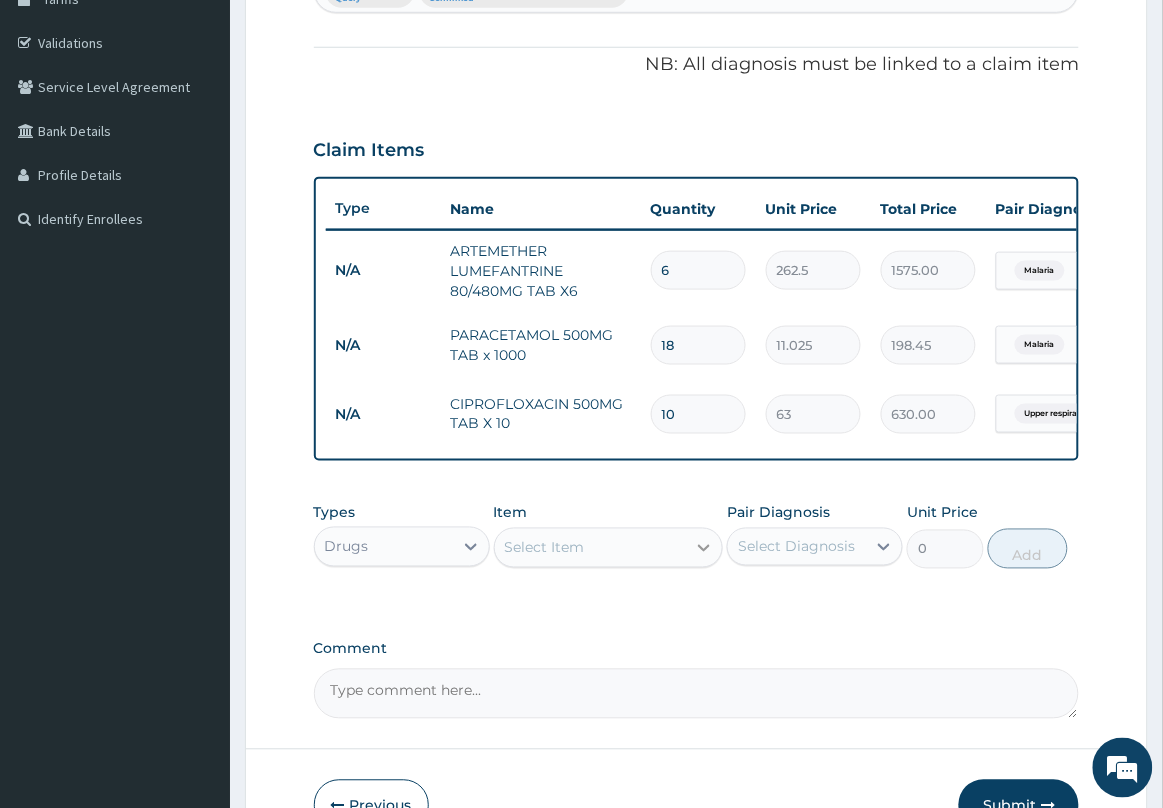 type on "10" 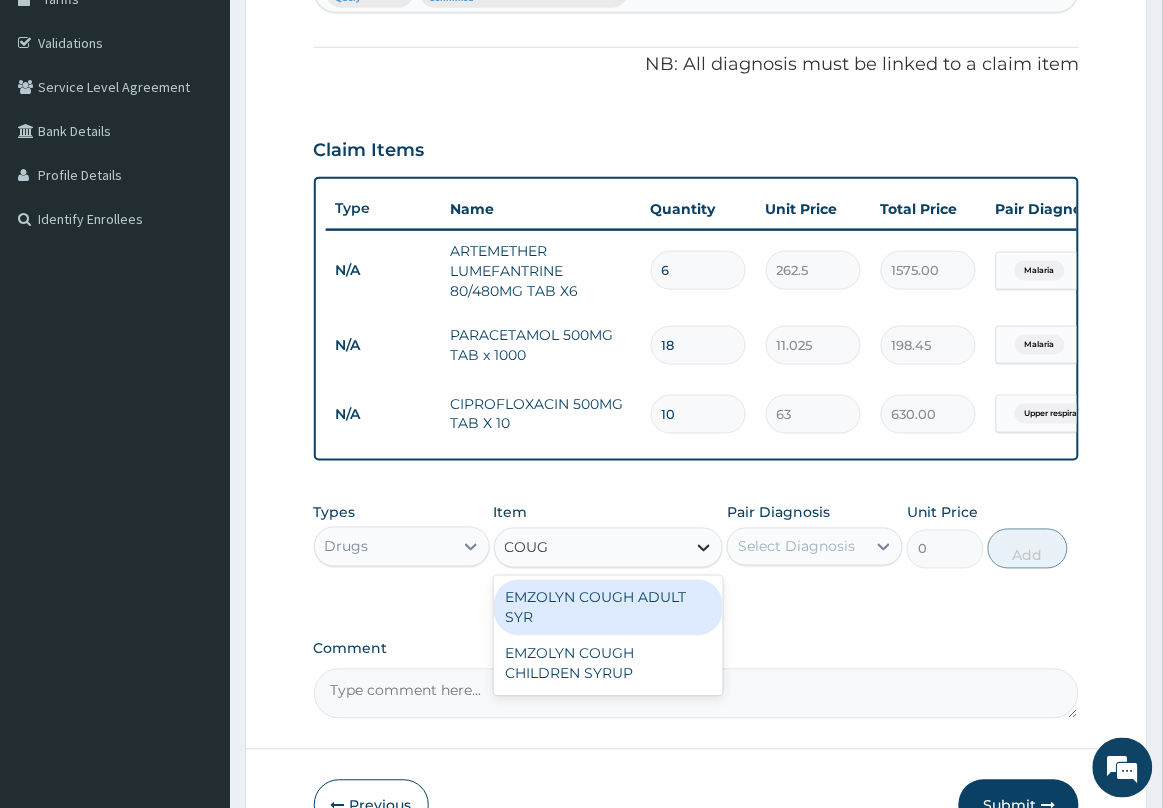 type on "COUGH" 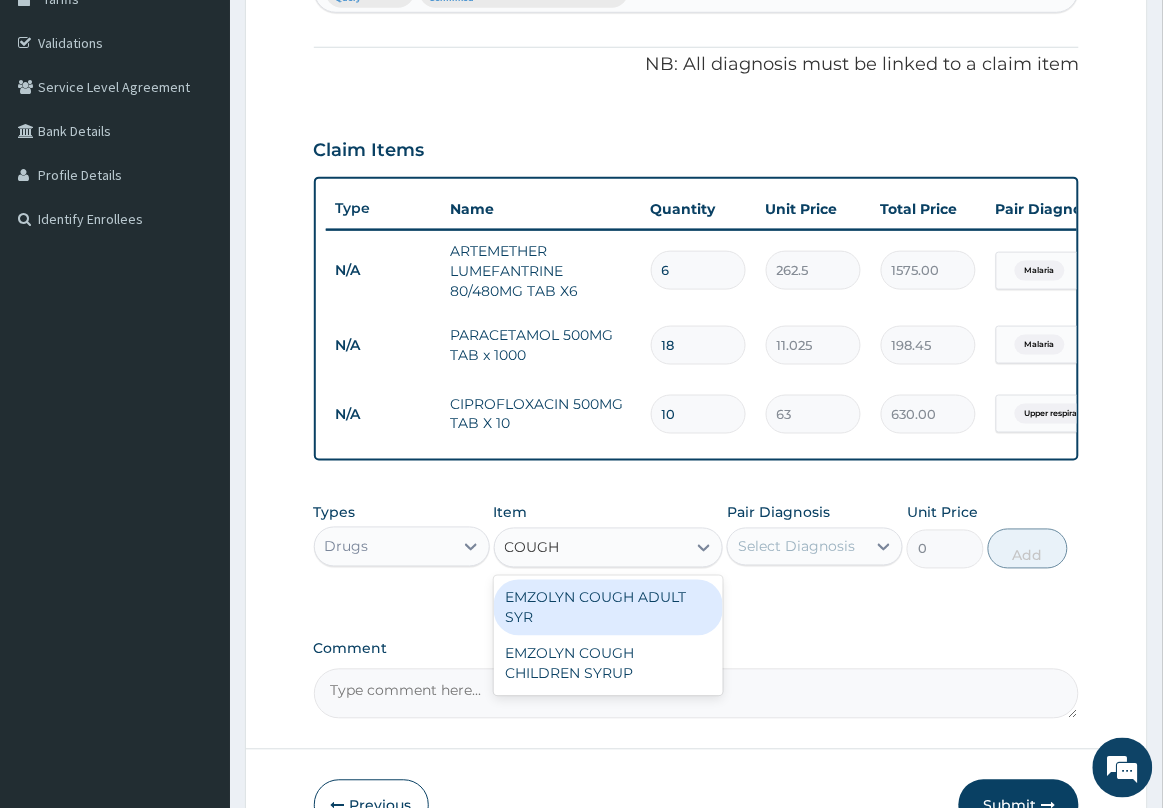 click on "EMZOLYN COUGH ADULT SYR" at bounding box center (609, 608) 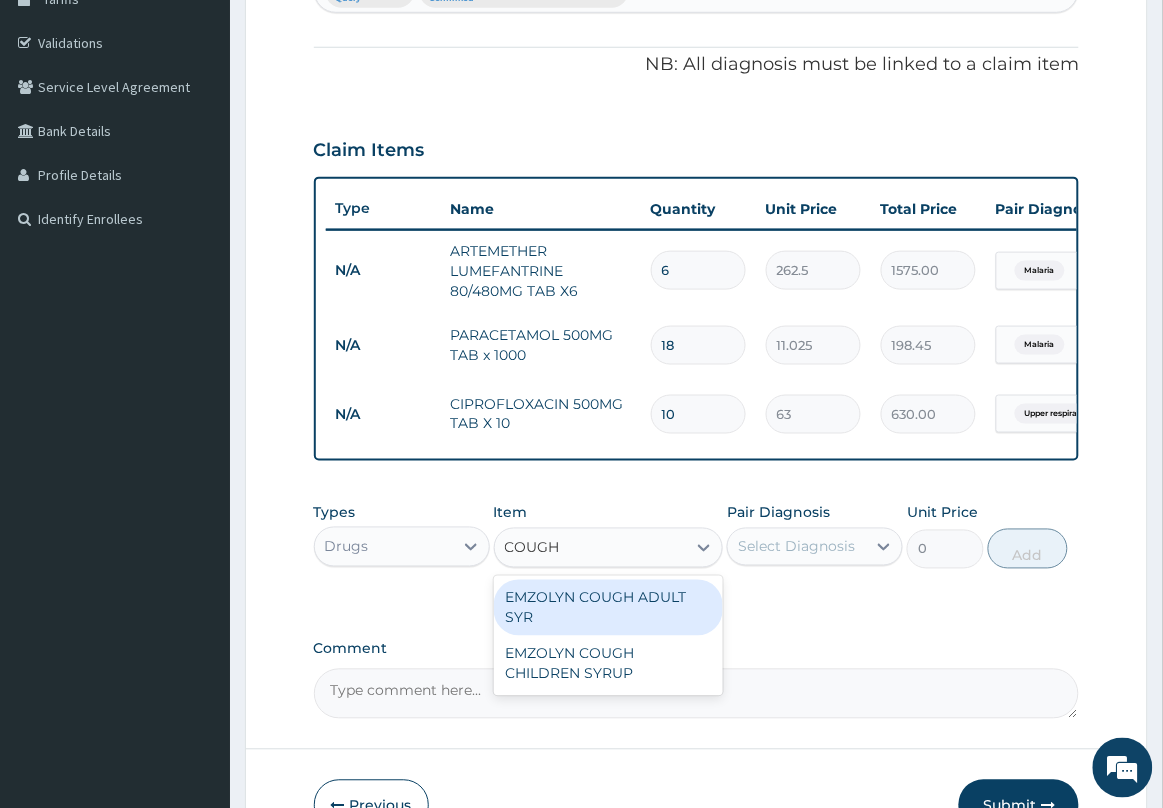 type 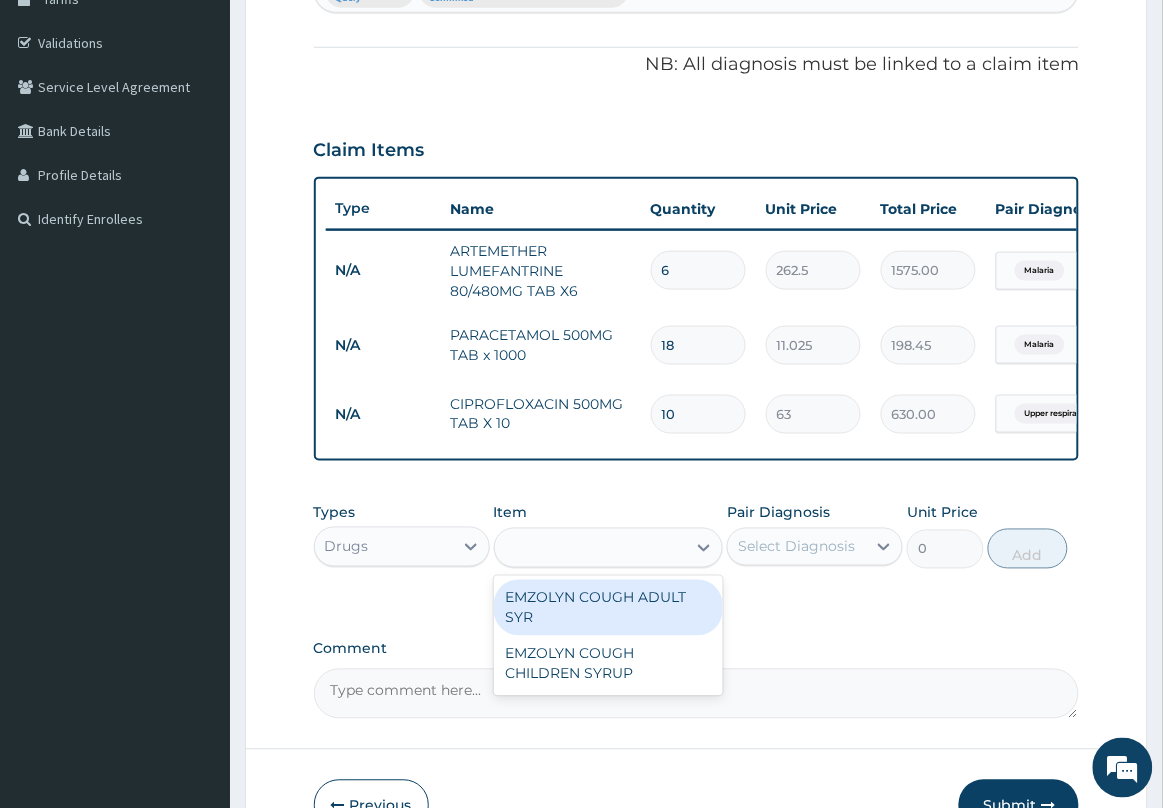 type on "735" 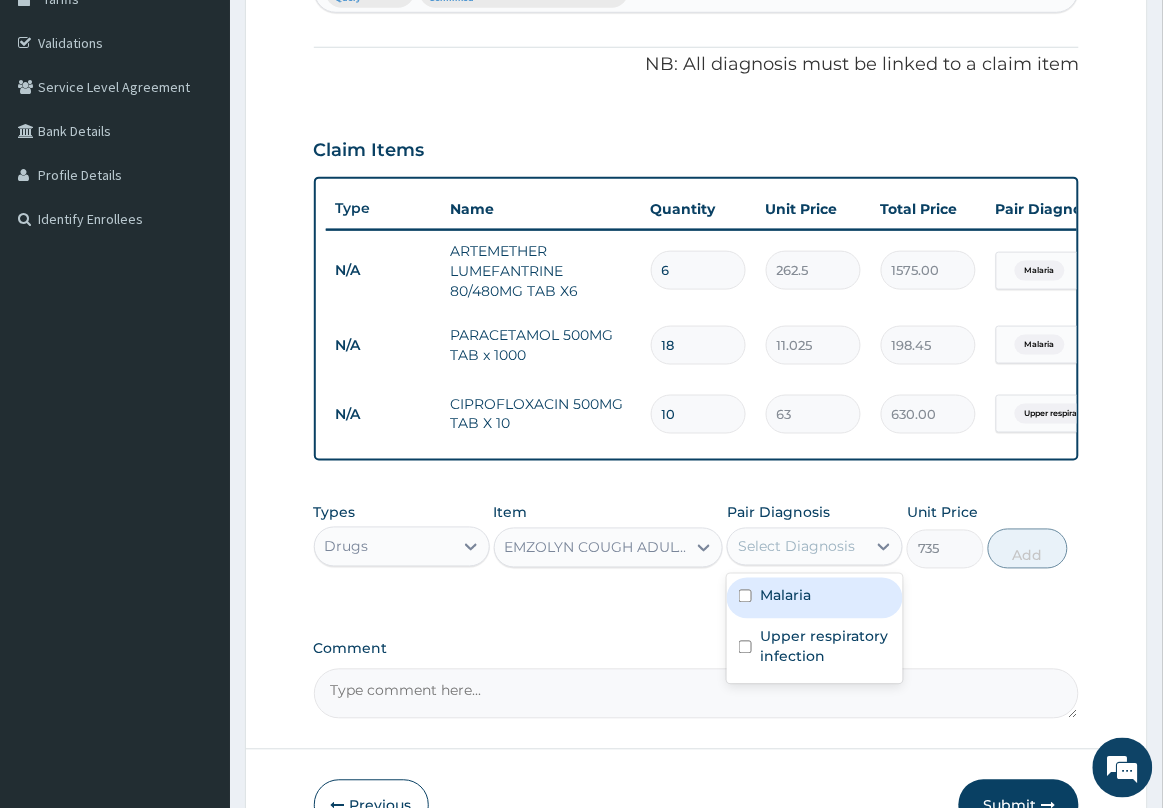 click on "Select Diagnosis" at bounding box center (796, 547) 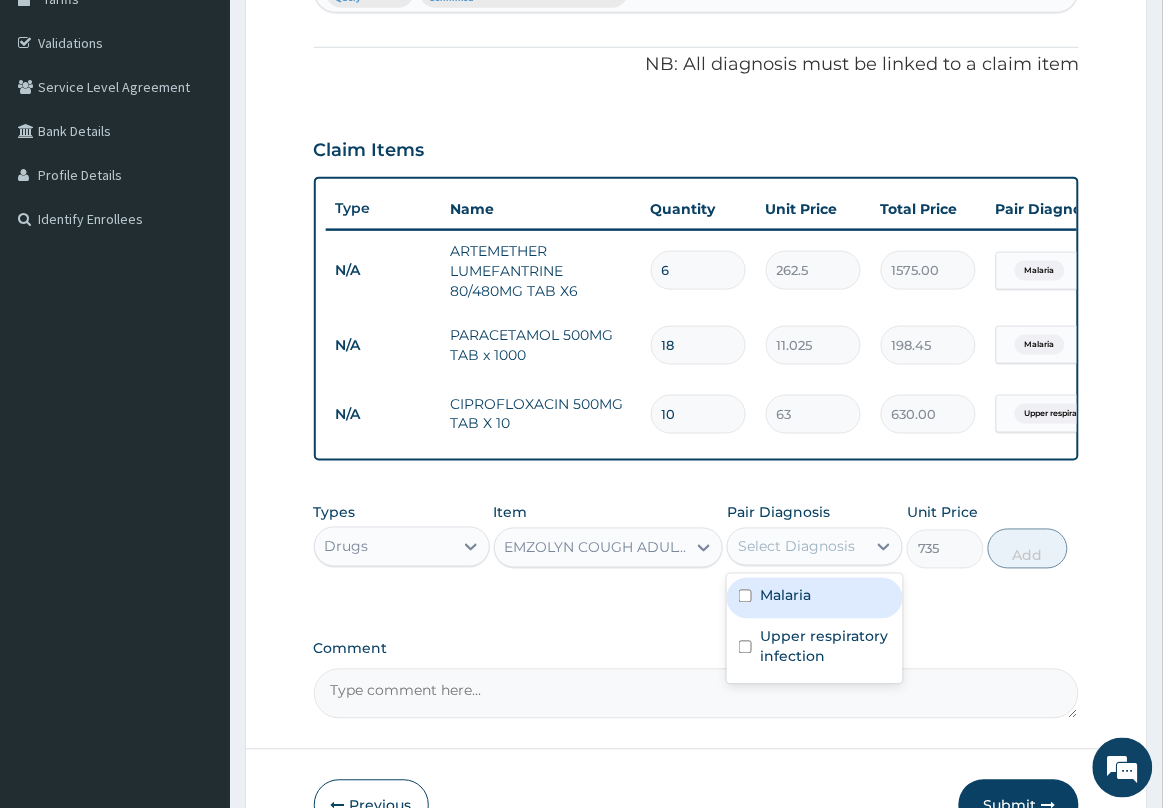 click on "Malaria" at bounding box center [785, 596] 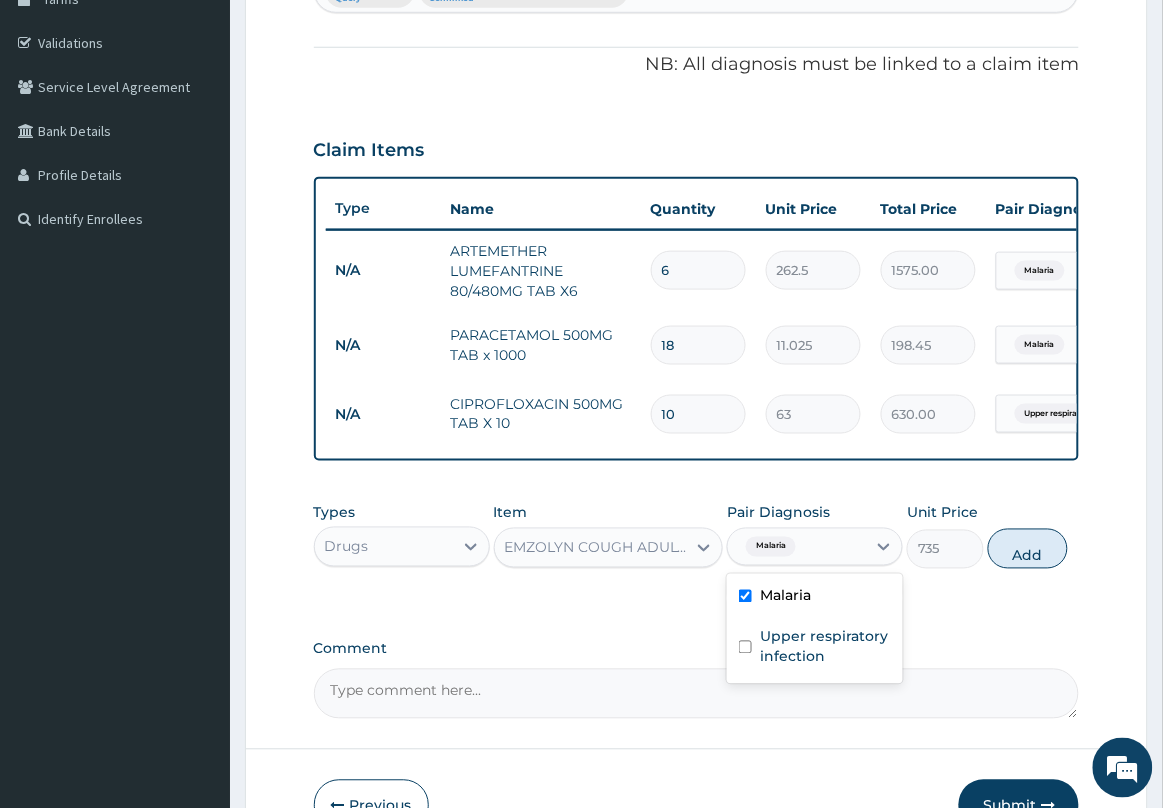 click at bounding box center [745, 596] 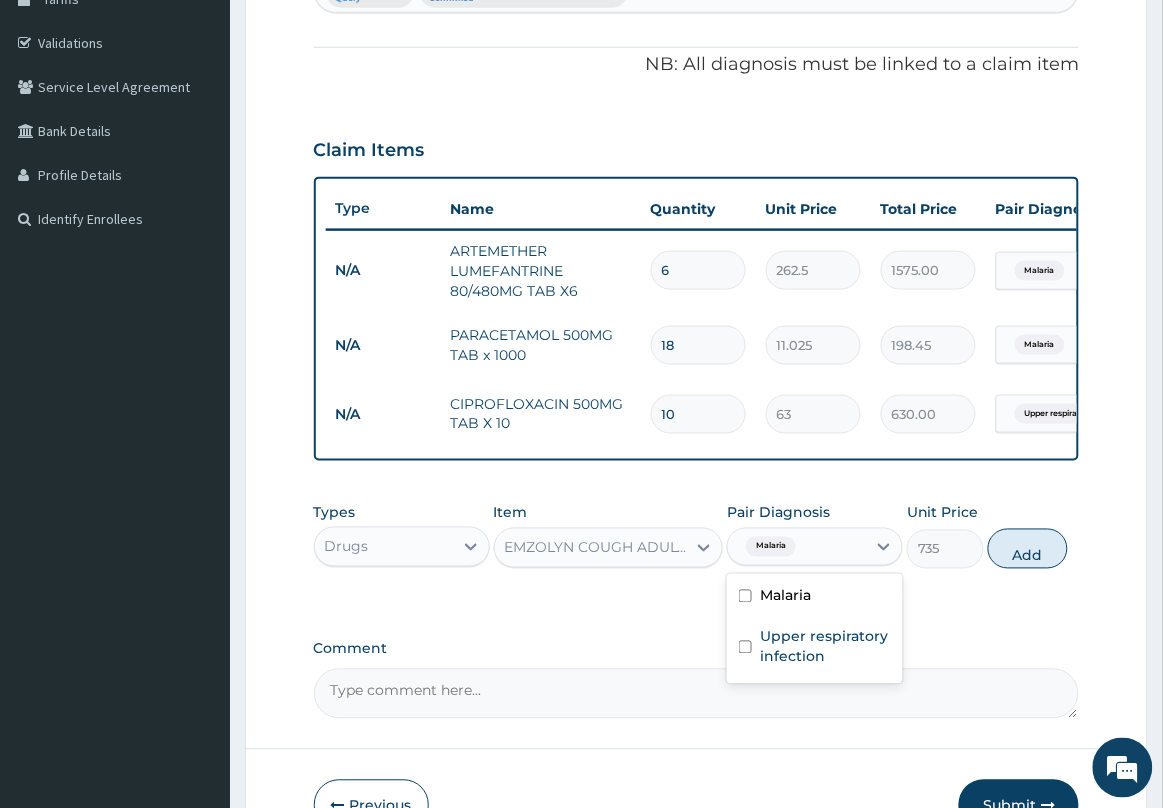checkbox on "false" 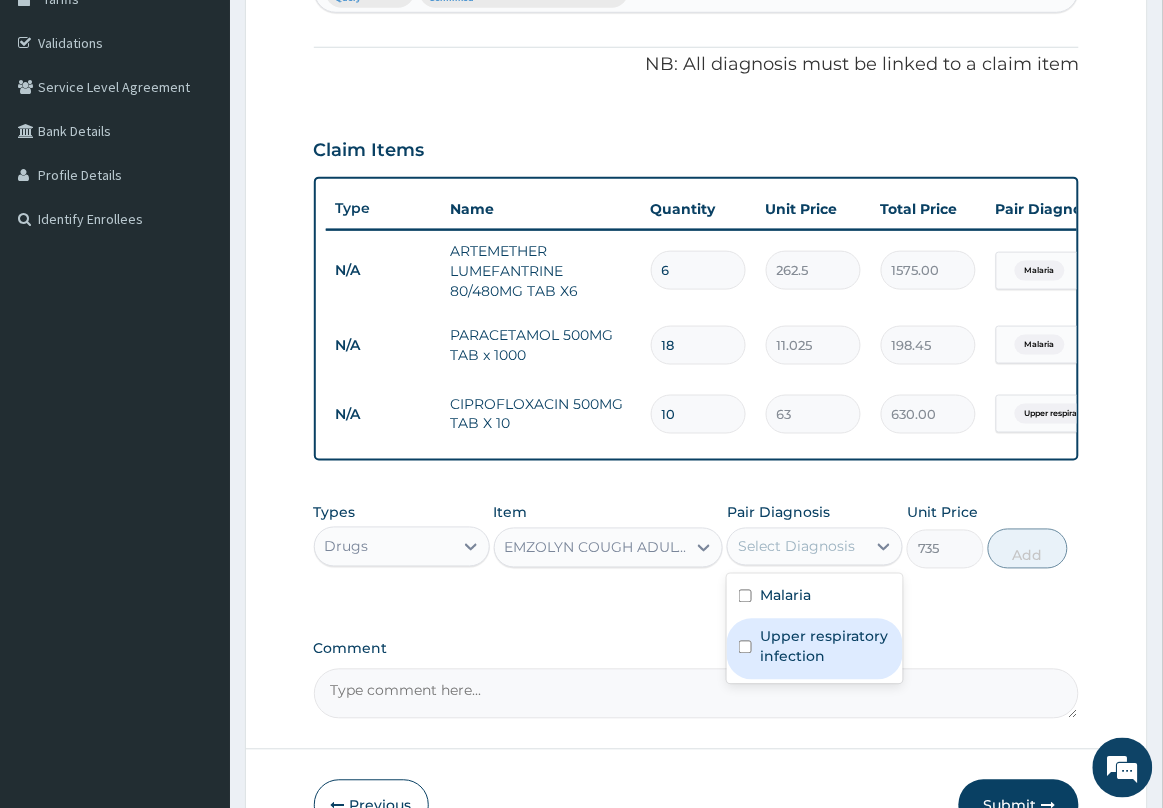 click at bounding box center (745, 647) 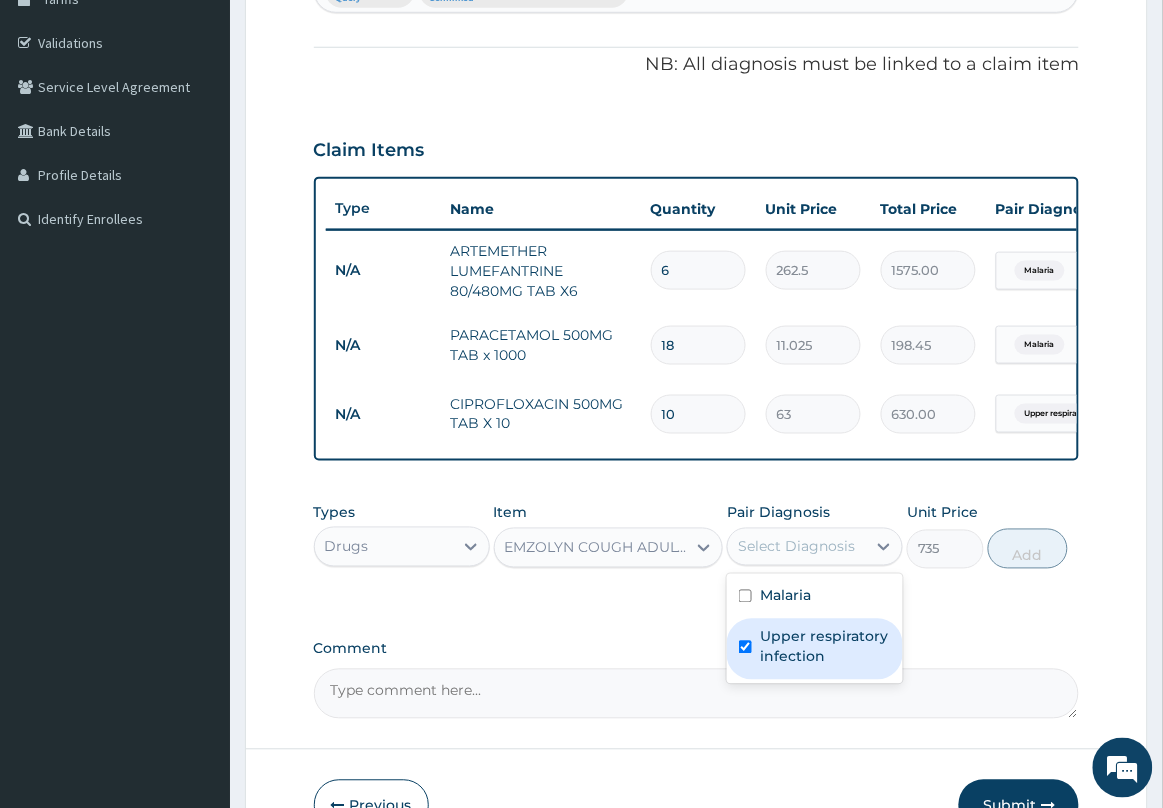 checkbox on "true" 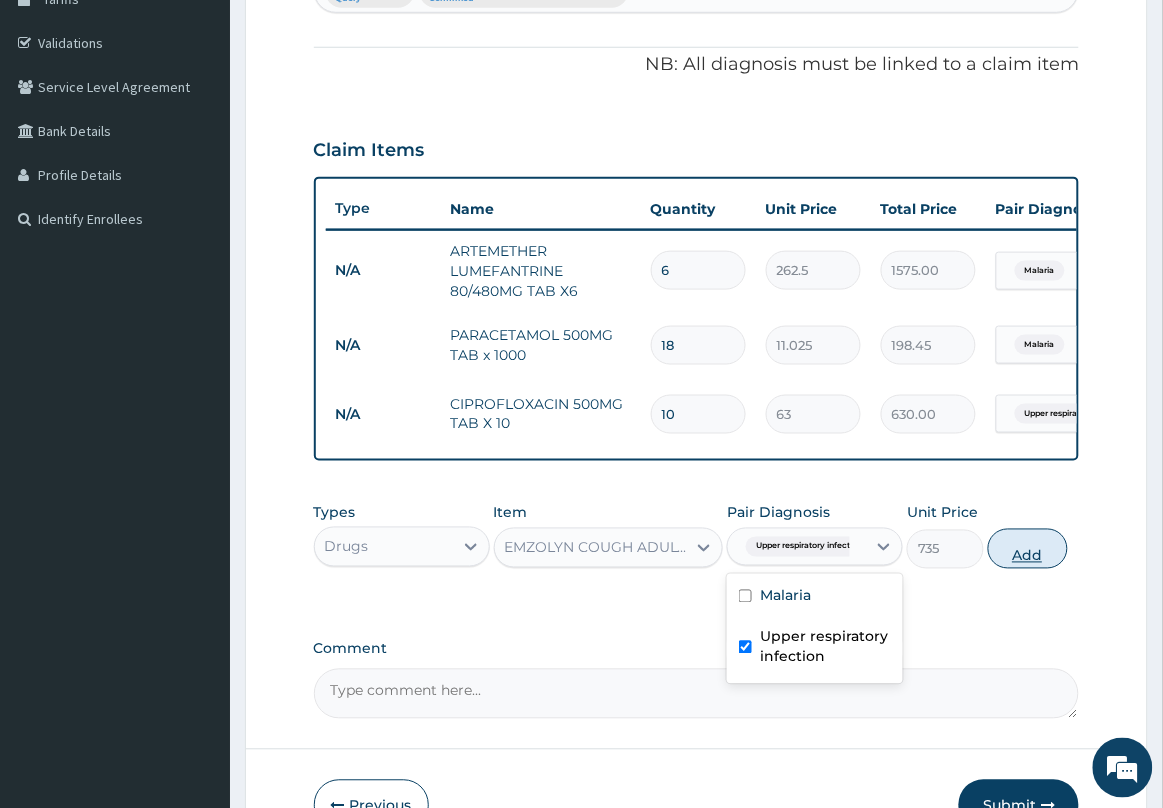 click on "Add" at bounding box center [1028, 549] 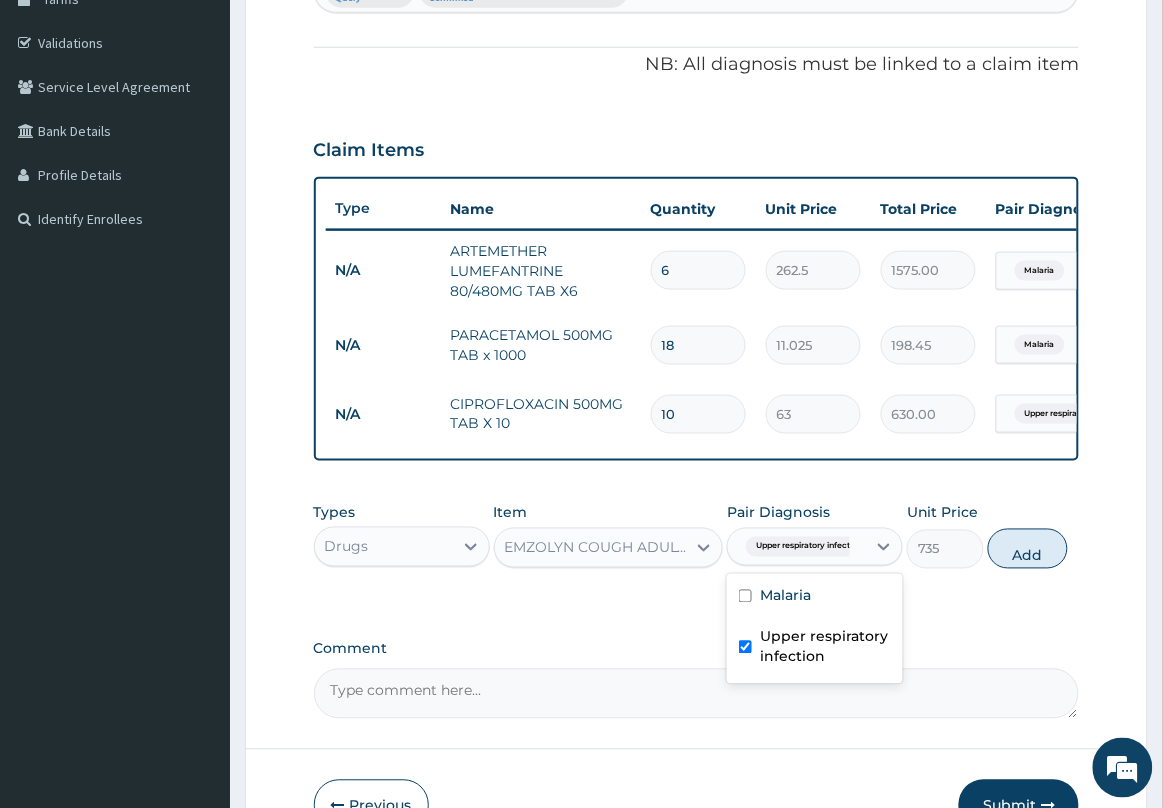 type on "0" 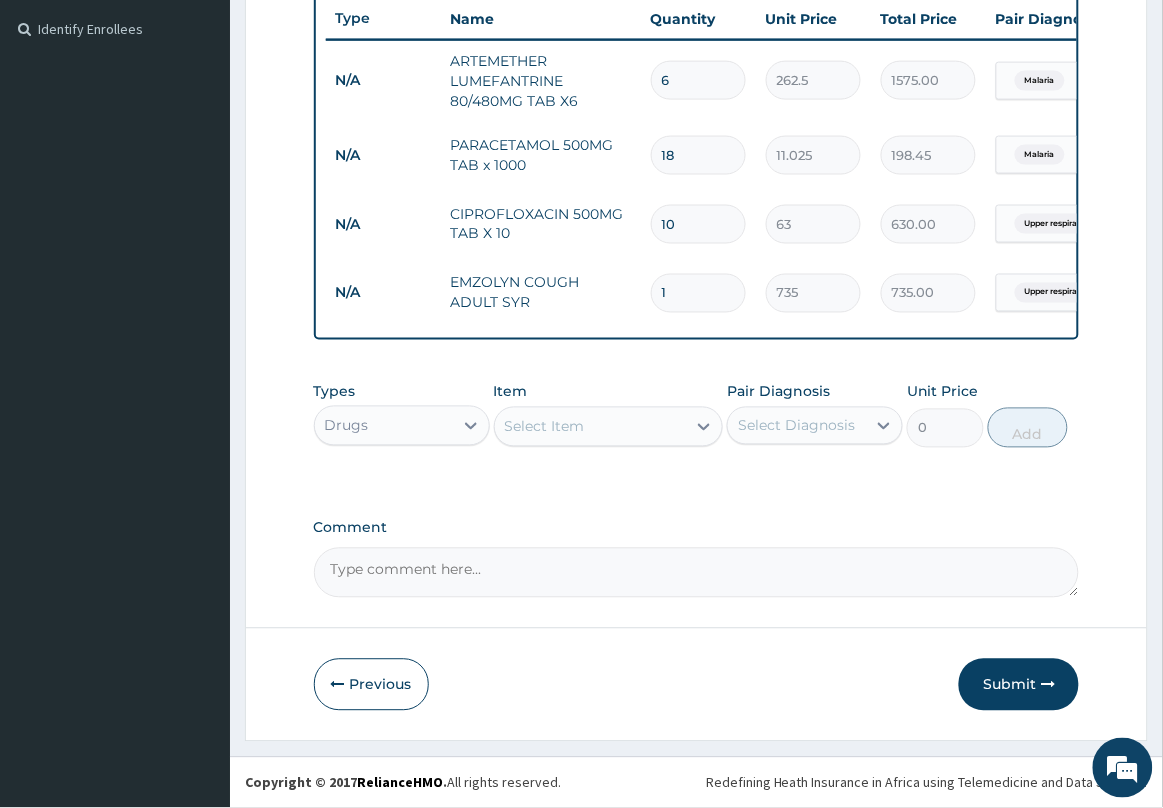 scroll, scrollTop: 558, scrollLeft: 0, axis: vertical 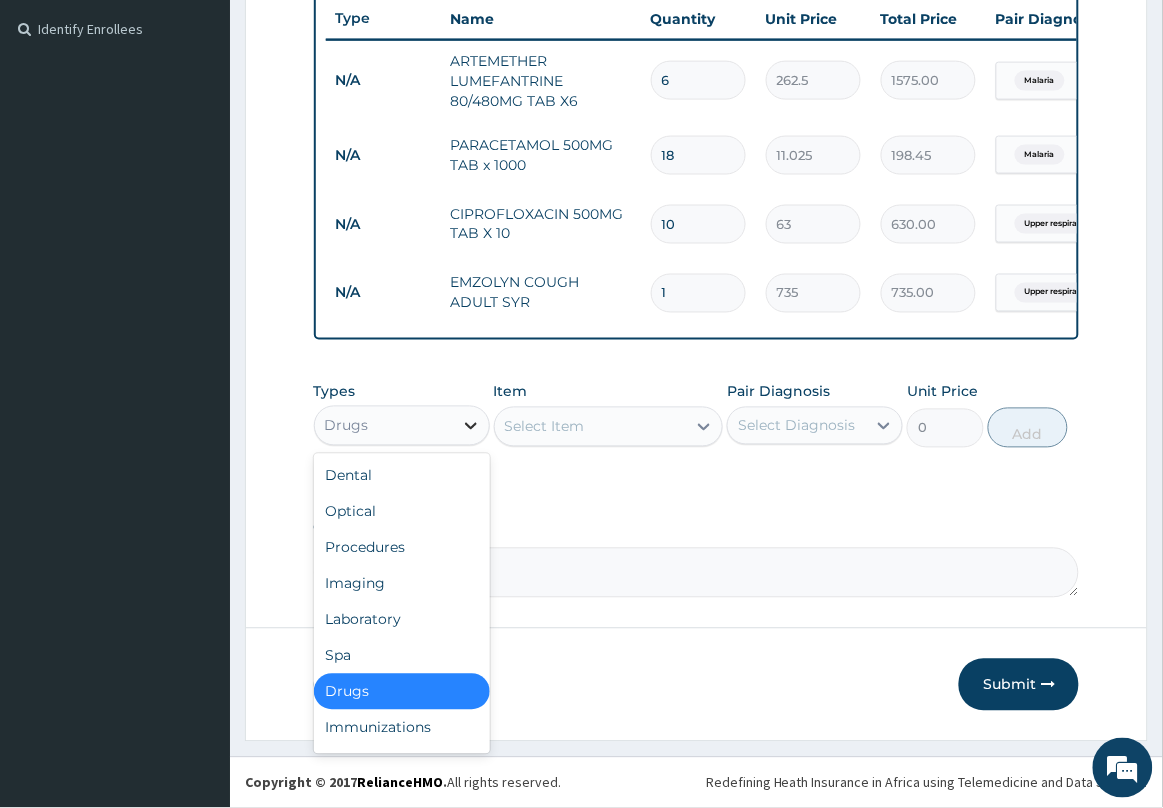 click 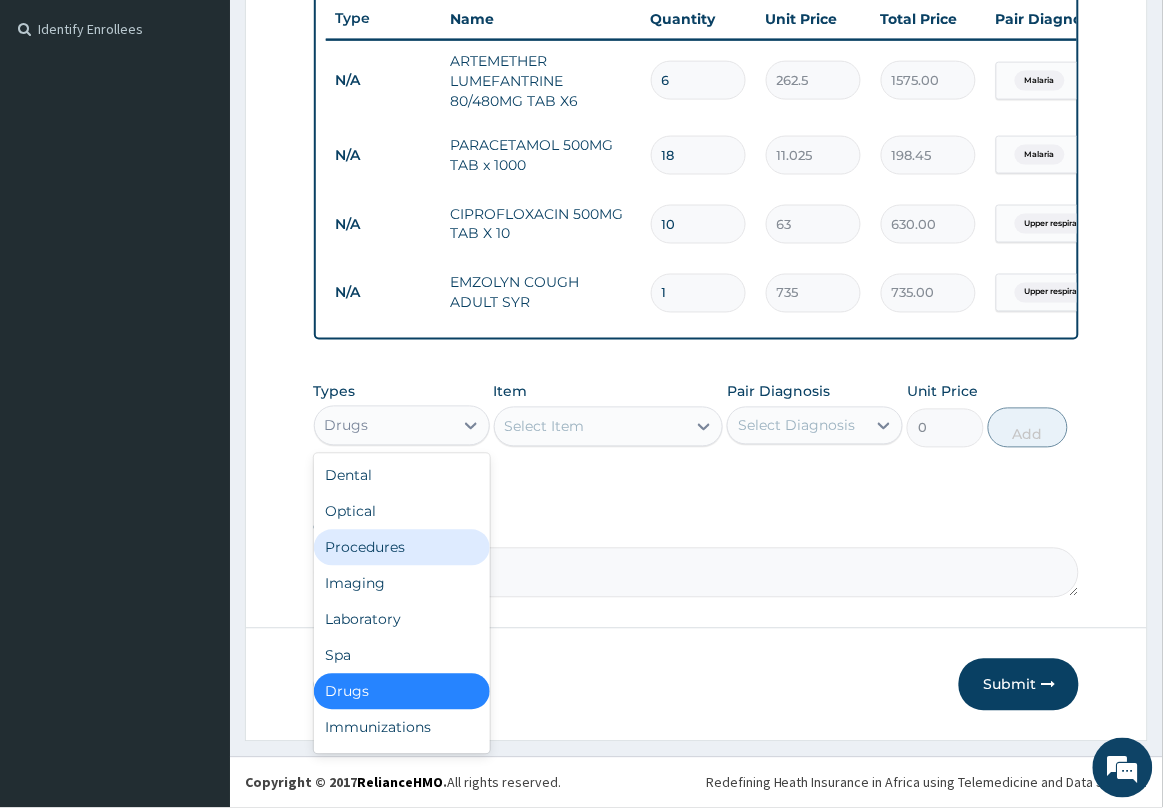 click on "Procedures" at bounding box center (402, 548) 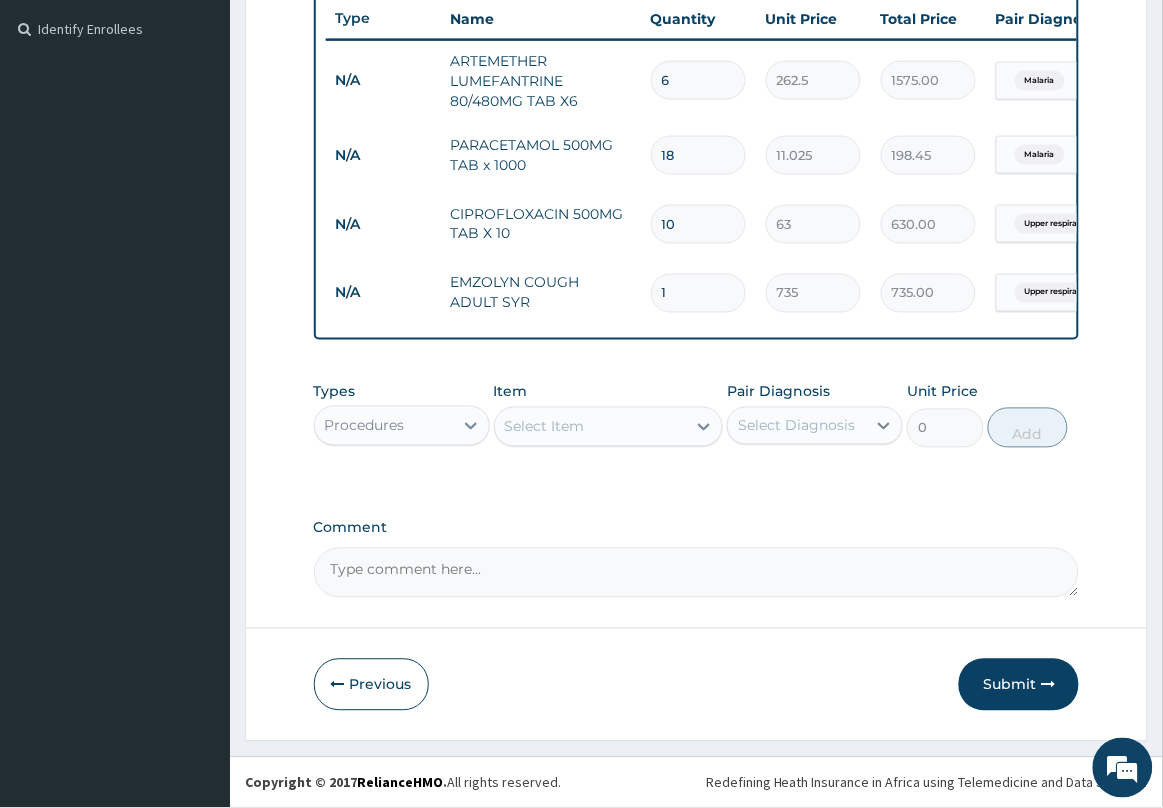 click on "Select Item" at bounding box center (545, 427) 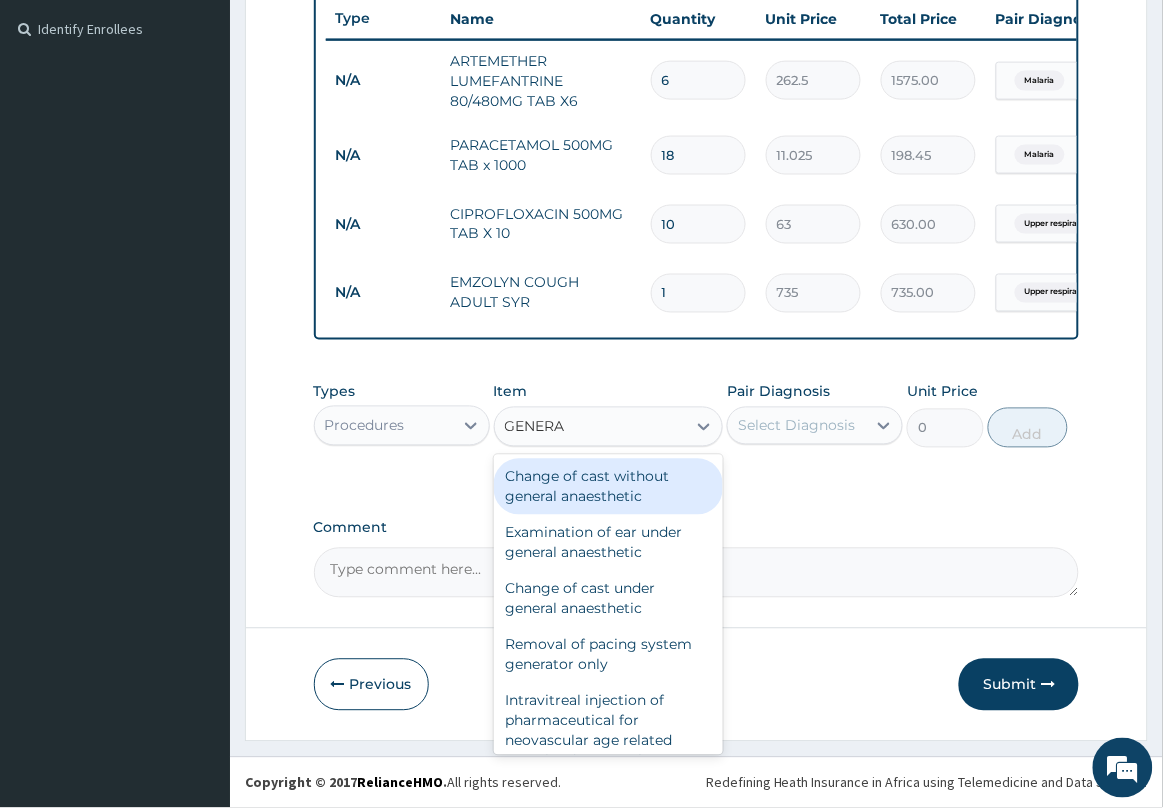 type on "GENERAL" 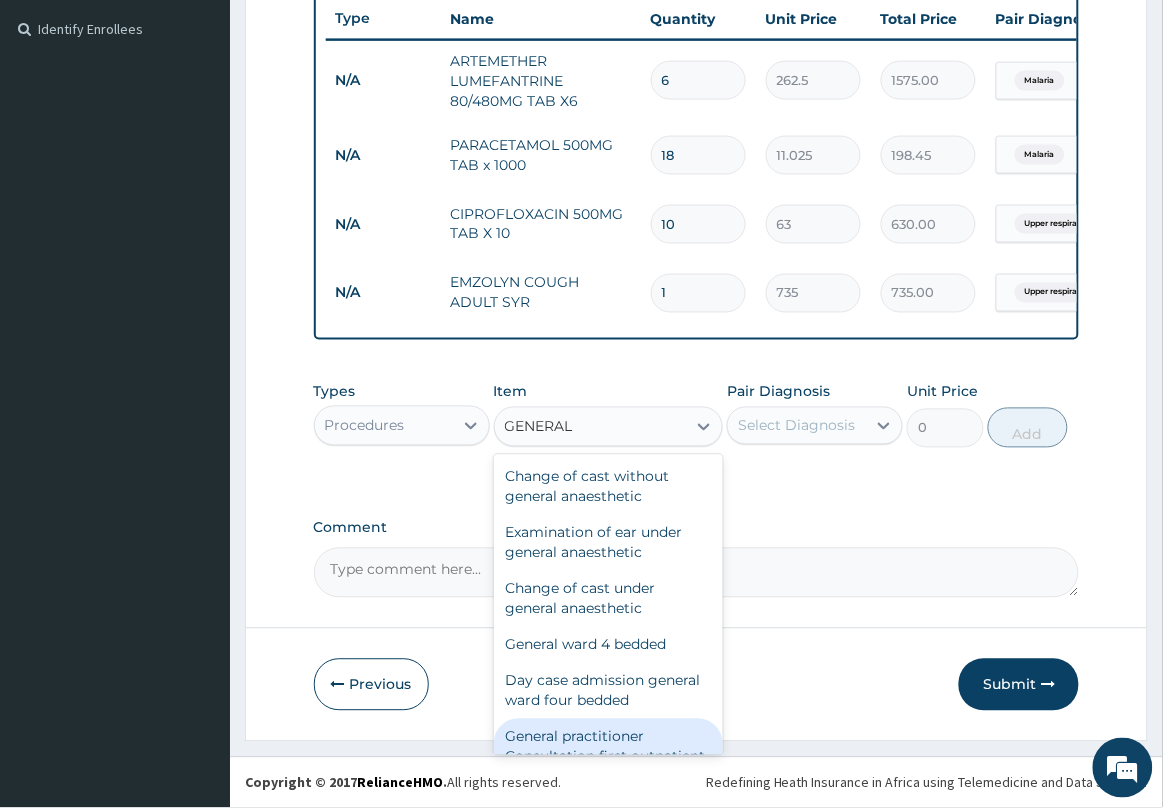 click on "General practitioner Consultation first outpatient consultation" at bounding box center (609, 757) 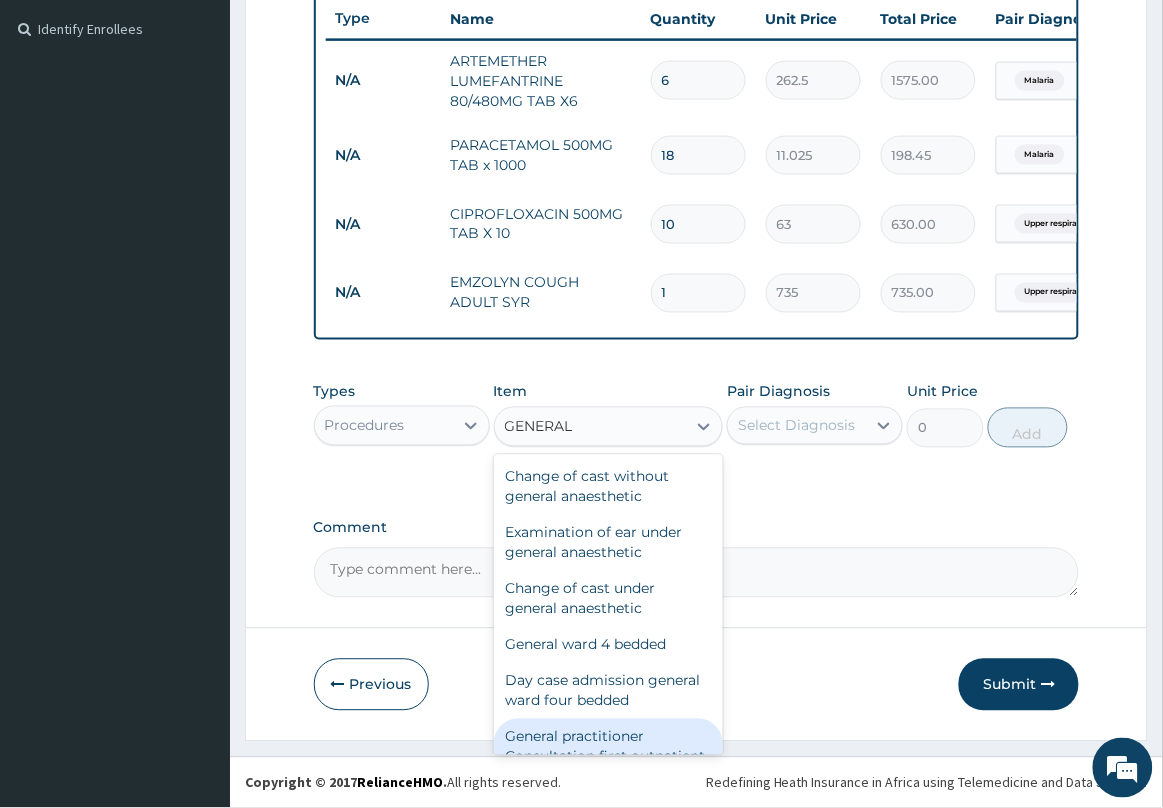 type 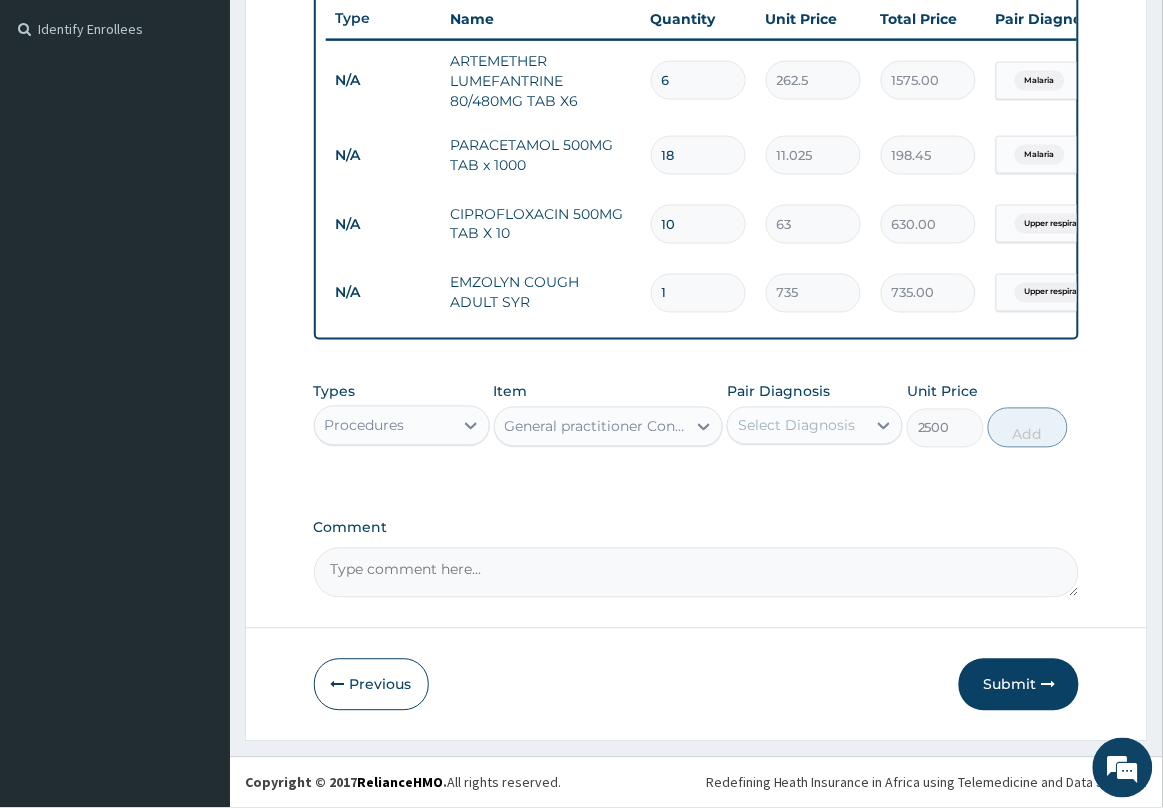 click on "Select Diagnosis" at bounding box center (796, 426) 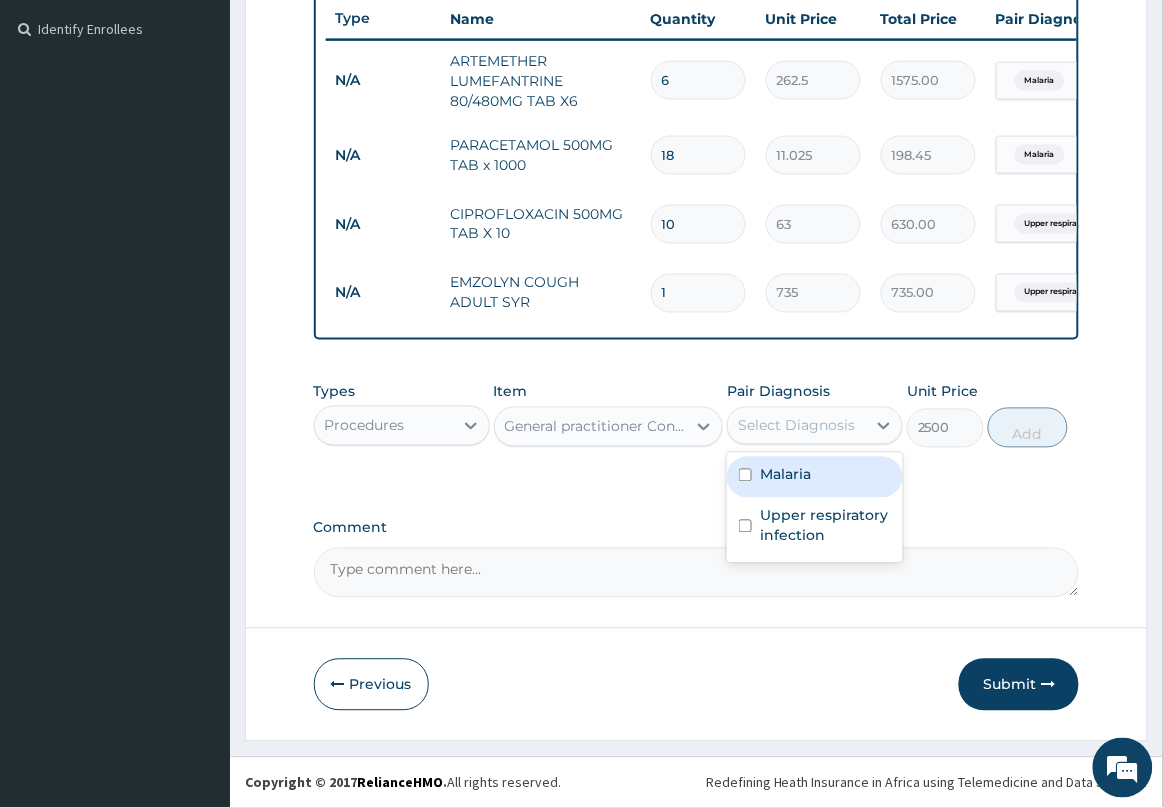 click on "Malaria" at bounding box center (815, 477) 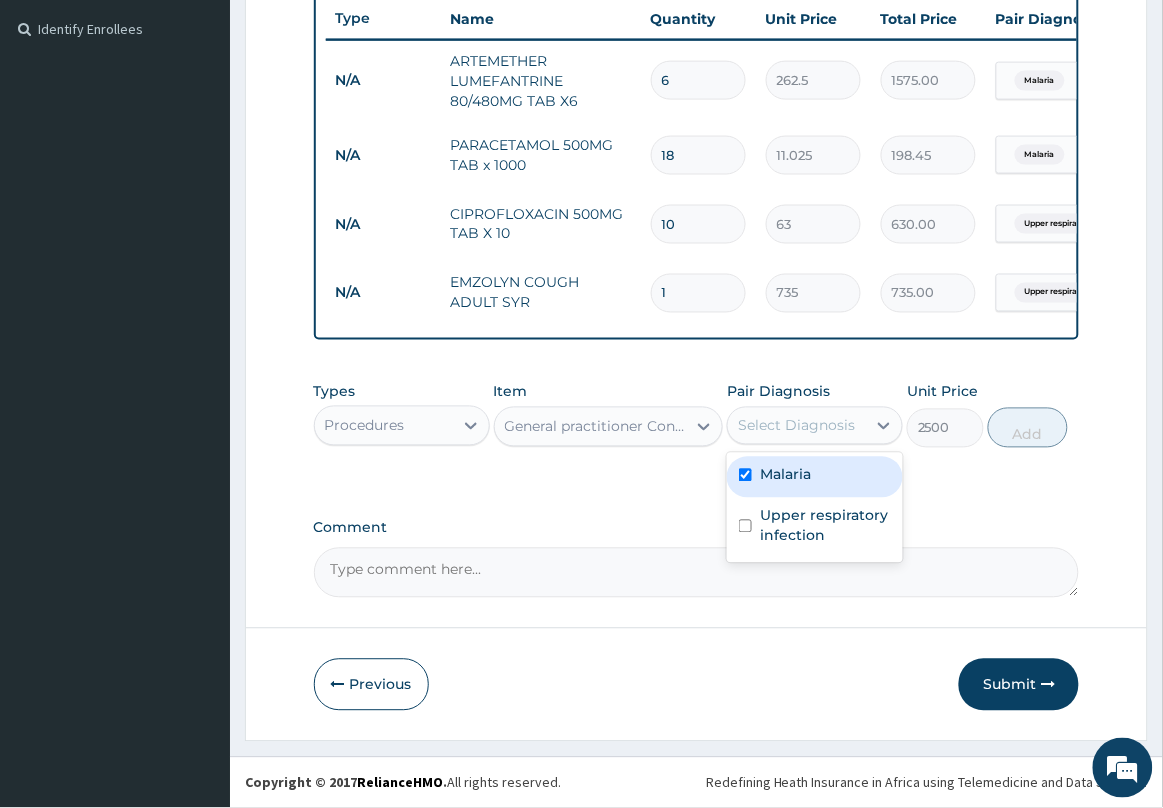 checkbox on "true" 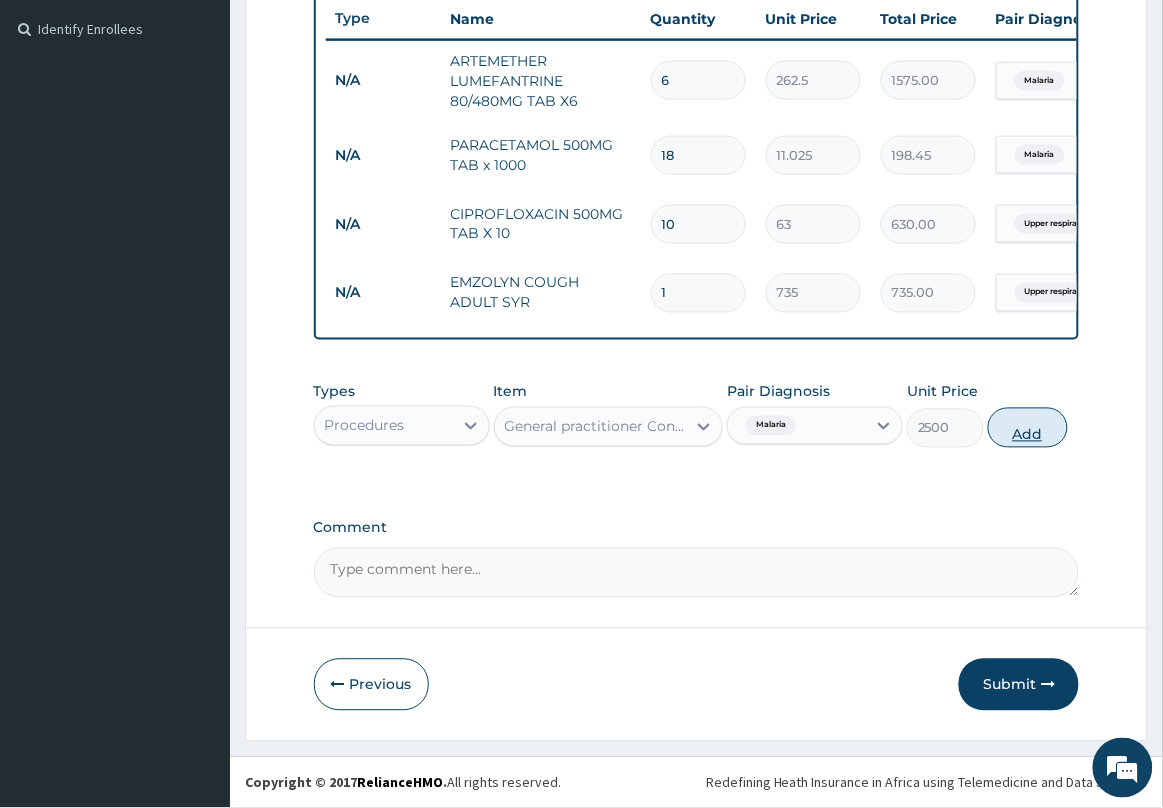 click on "Add" at bounding box center (1028, 428) 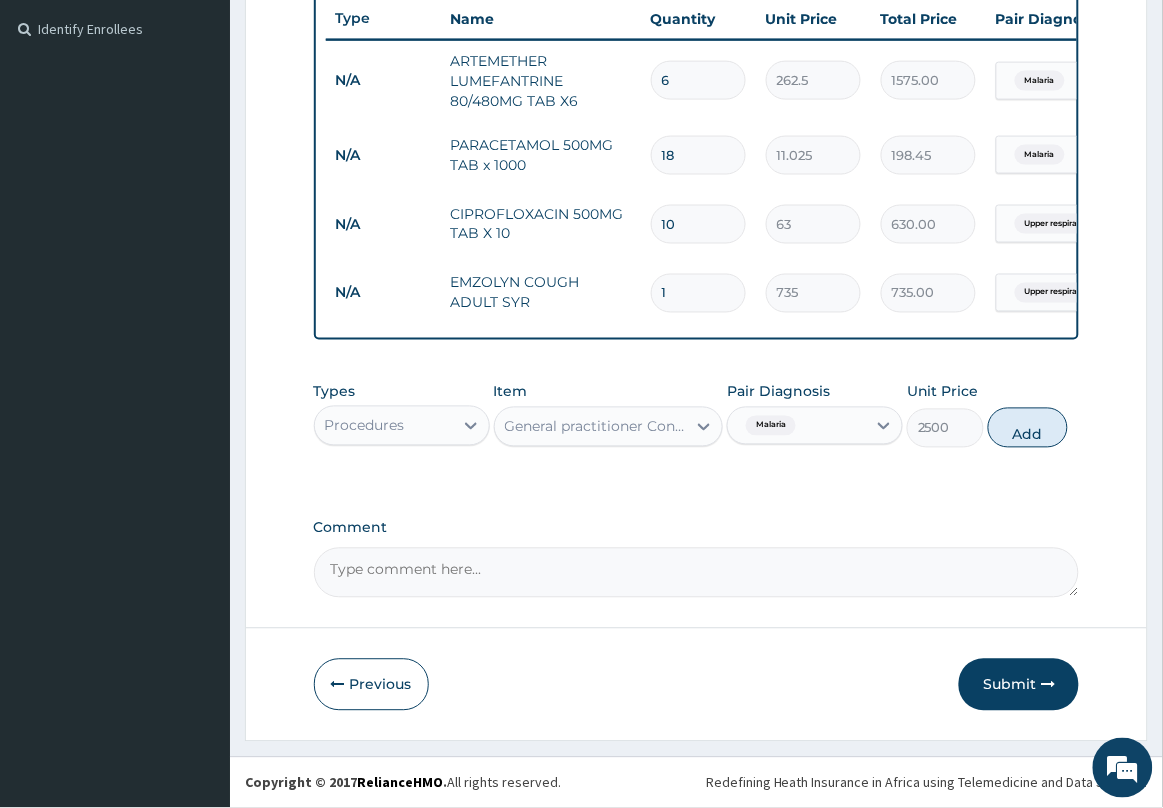 type on "0" 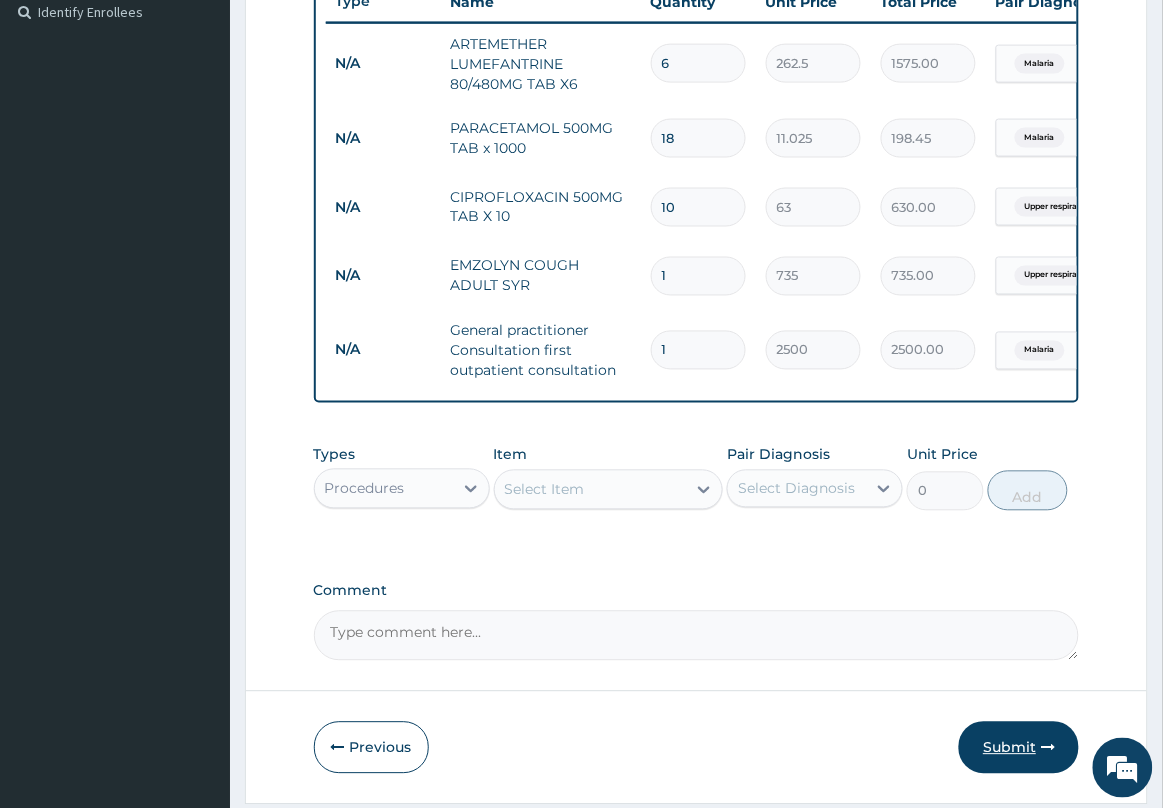 click on "Submit" at bounding box center [1019, 748] 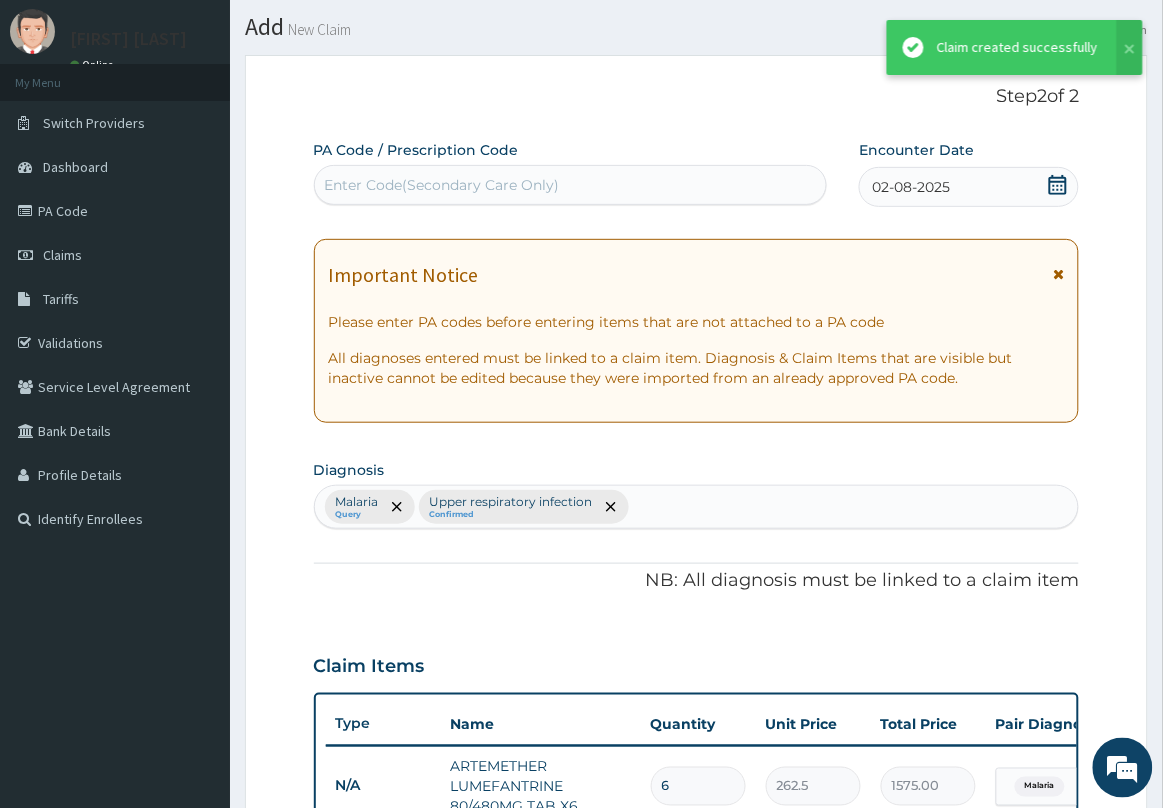 scroll, scrollTop: 558, scrollLeft: 0, axis: vertical 